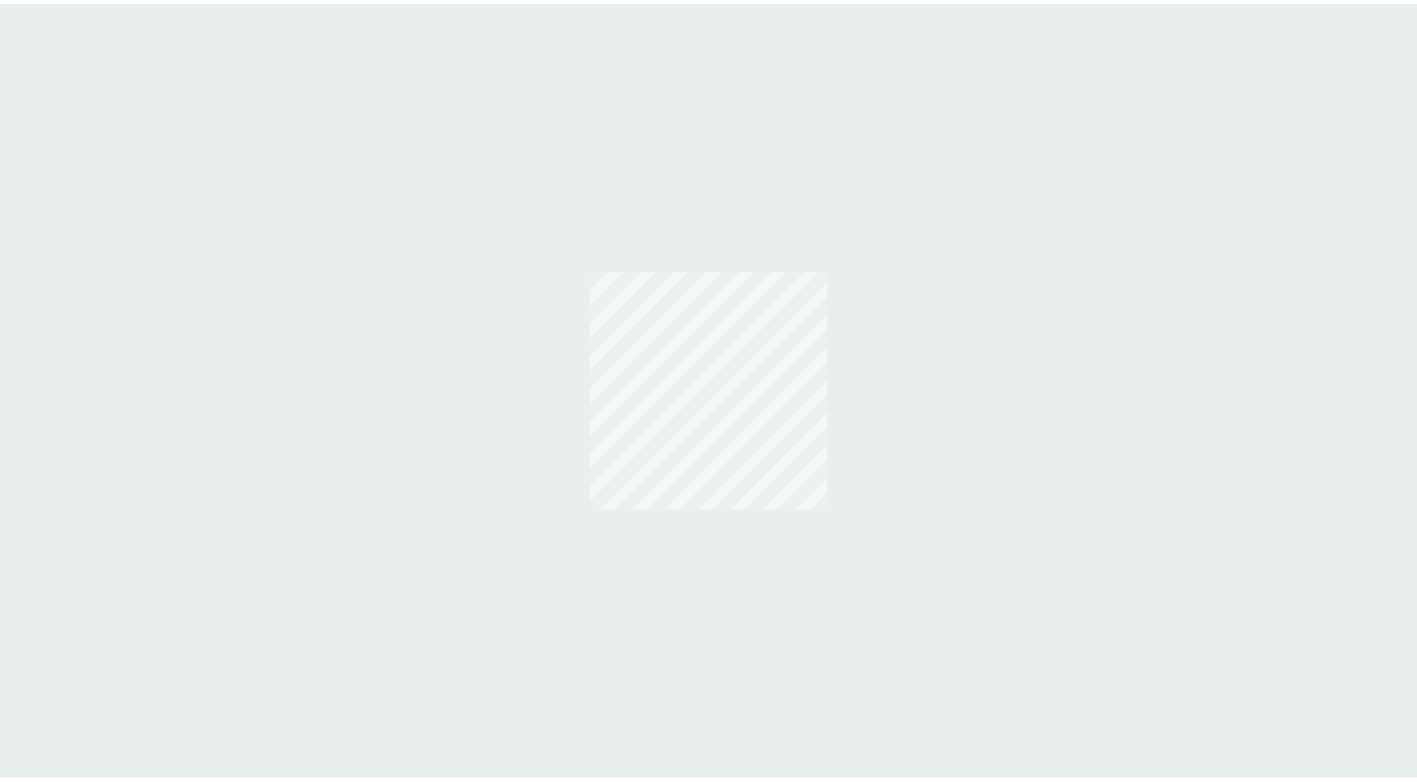 scroll, scrollTop: 0, scrollLeft: 0, axis: both 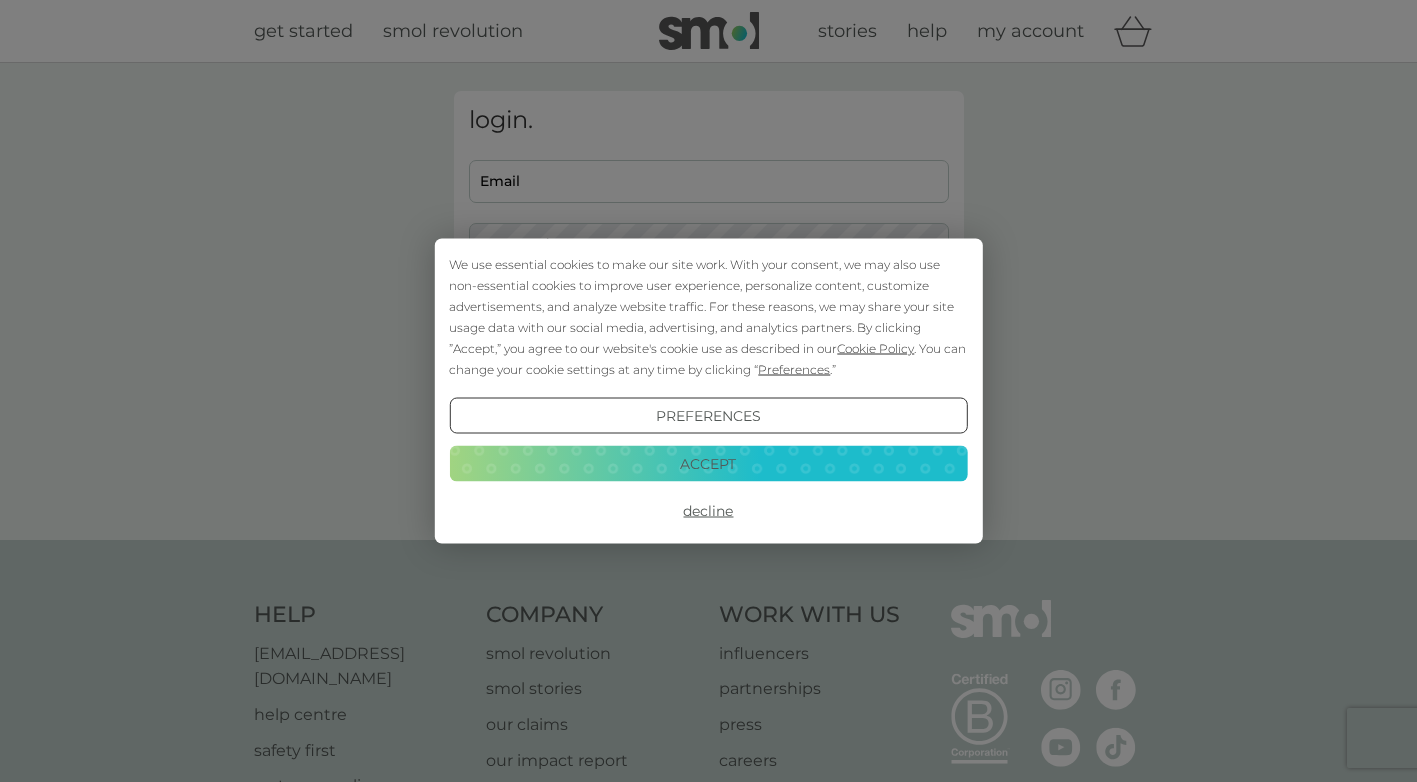 click on "We use essential cookies to make our site work. With your consent, we may also use non-essential cookies to improve user experience, personalize content, customize advertisements, and analyze website traffic. For these reasons, we may share your site usage data with our social media, advertising, and analytics partners. By clicking ”Accept,” you agree to our website's cookie use as described in our  Cookie Policy . You can change your cookie settings at any time by clicking “ Preferences .” Preferences Decline Accept" at bounding box center (708, 391) 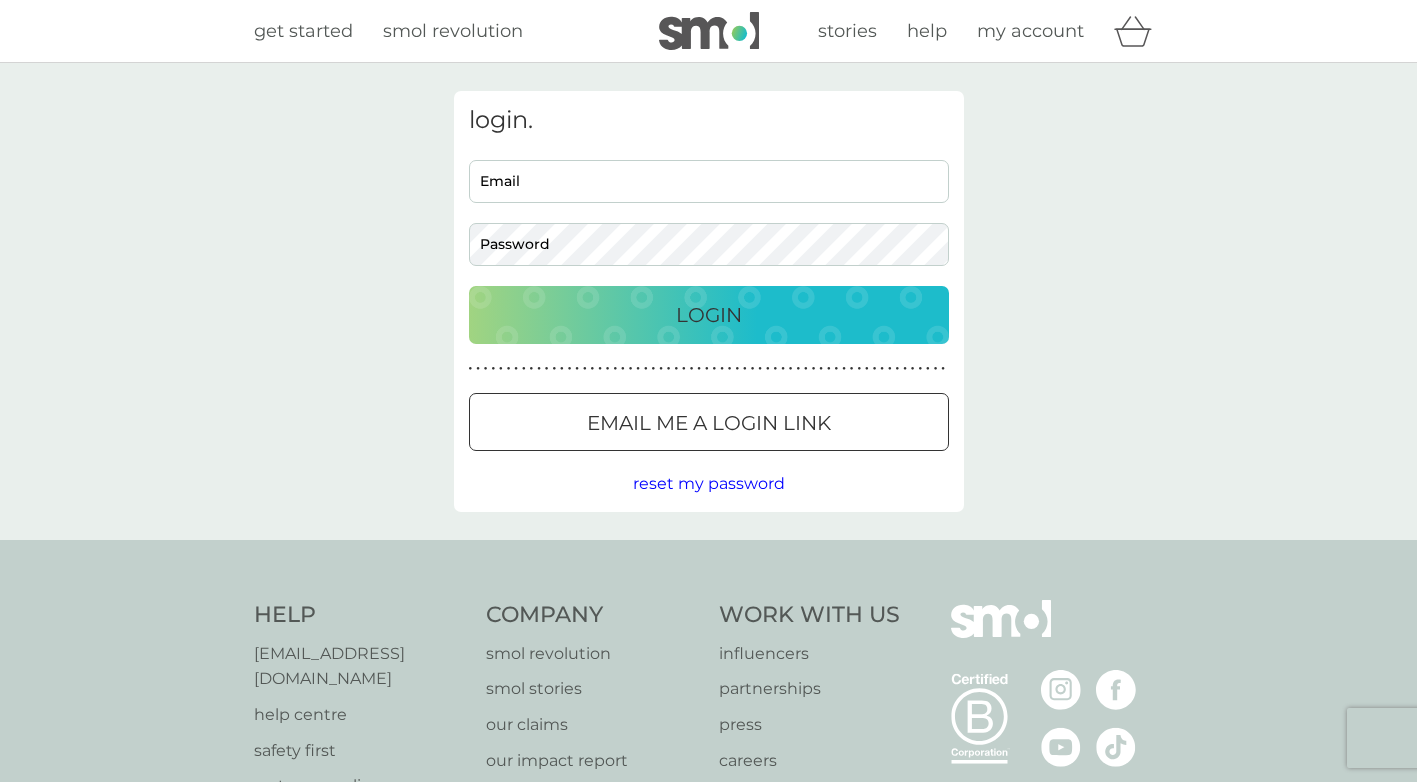 click on "Email" at bounding box center [709, 181] 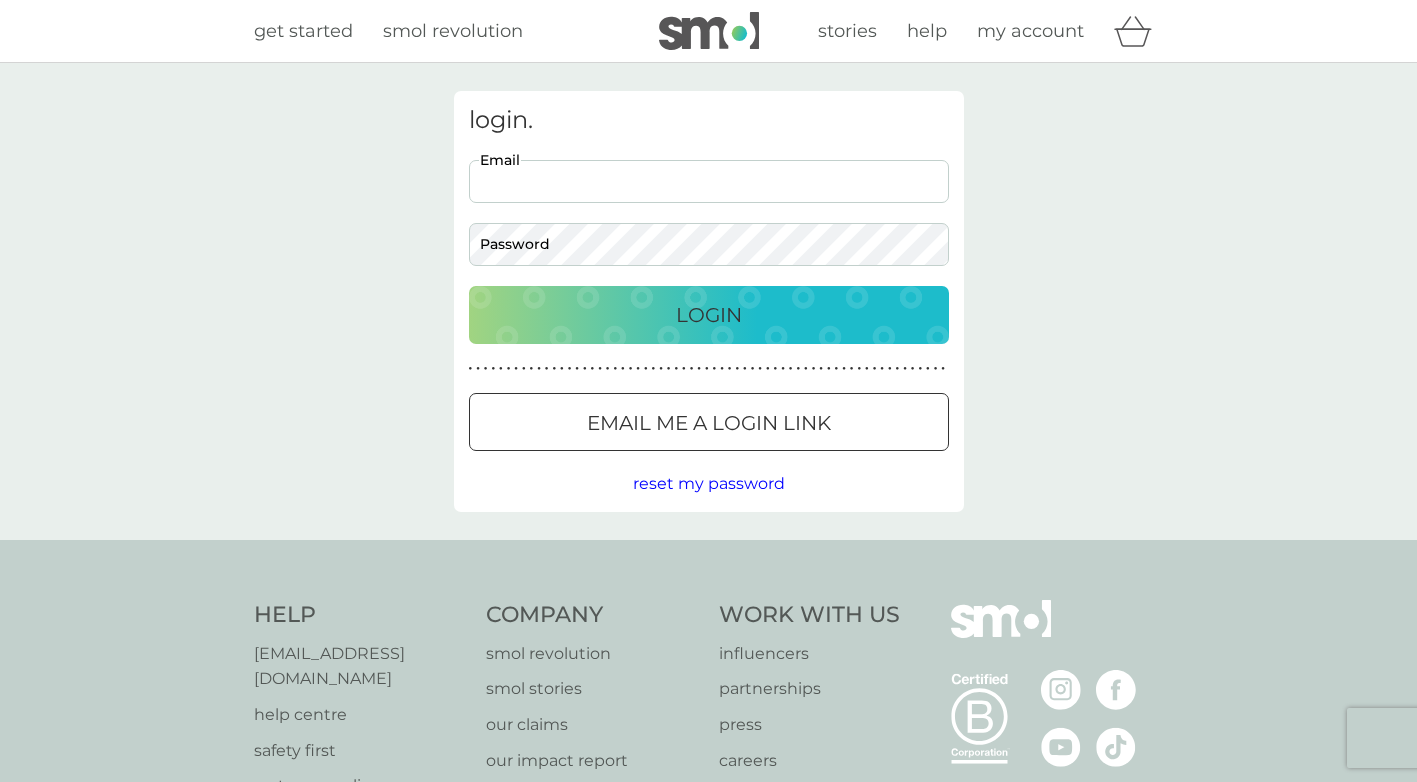 scroll, scrollTop: 0, scrollLeft: 0, axis: both 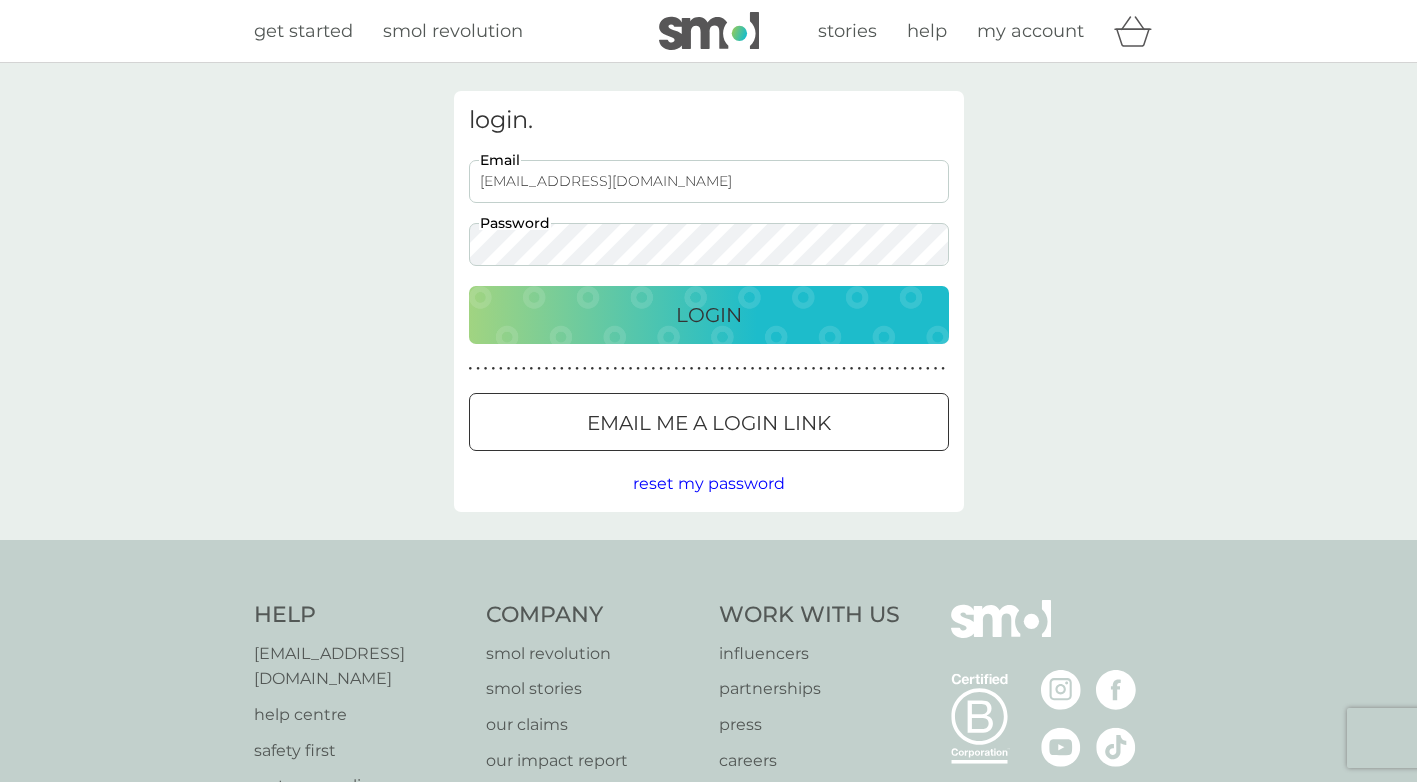 click on "Login" at bounding box center [709, 315] 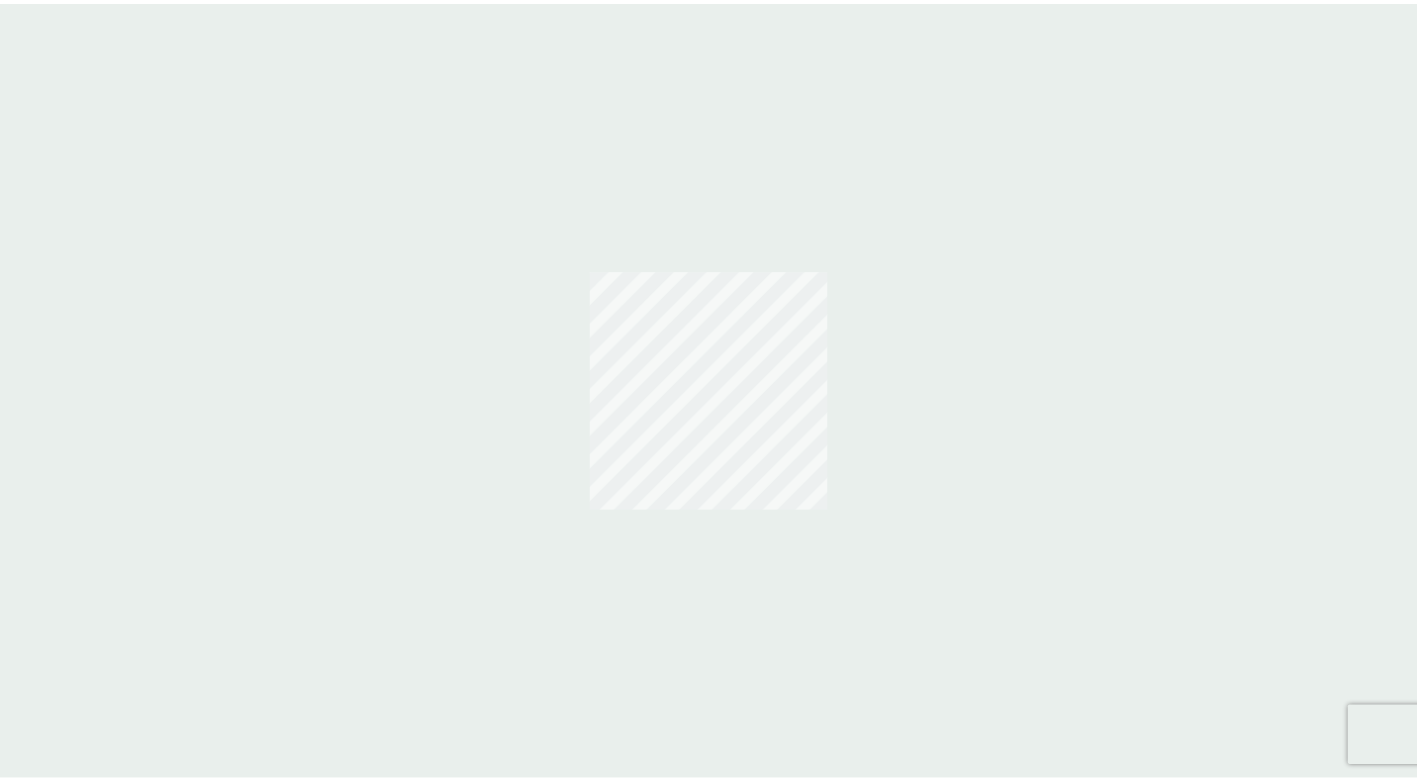 scroll, scrollTop: 0, scrollLeft: 0, axis: both 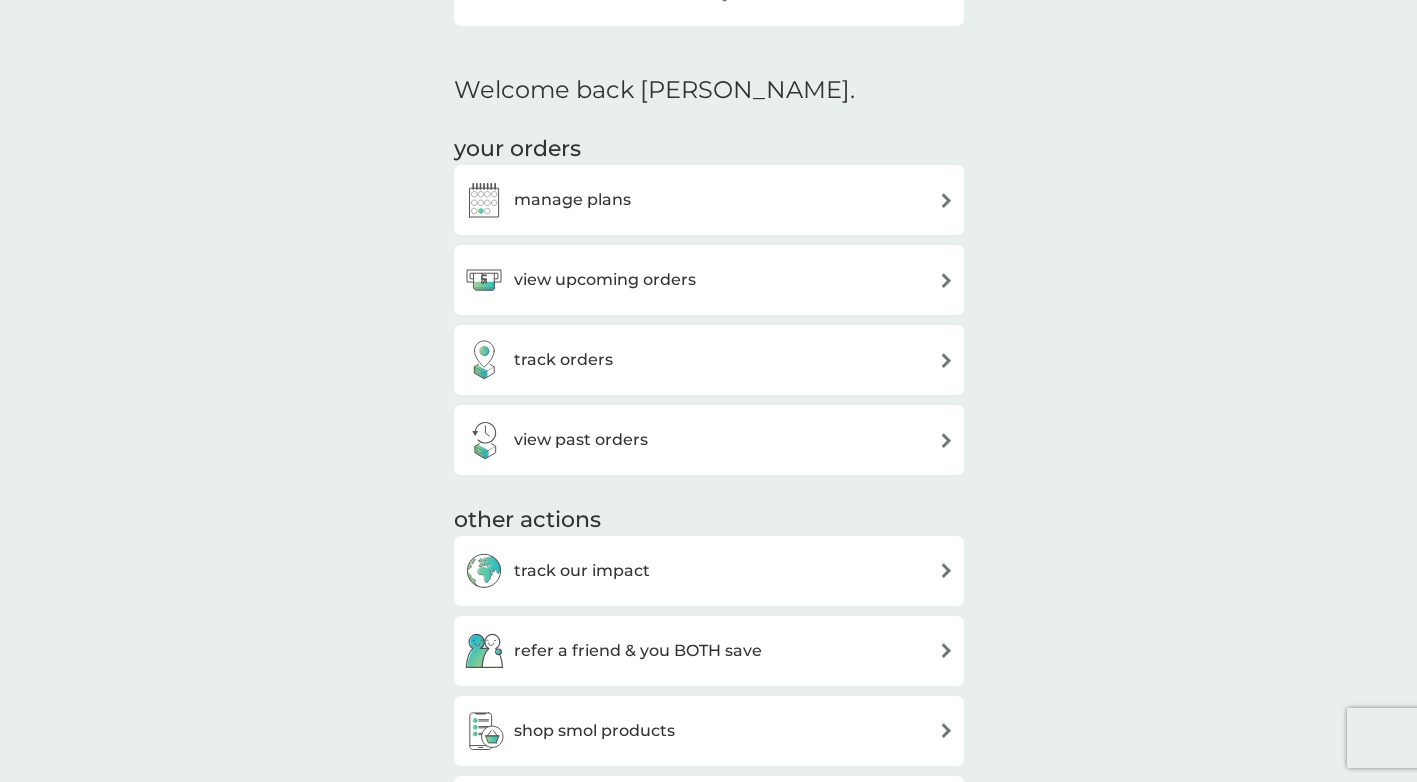 click on "view upcoming orders" at bounding box center (605, 280) 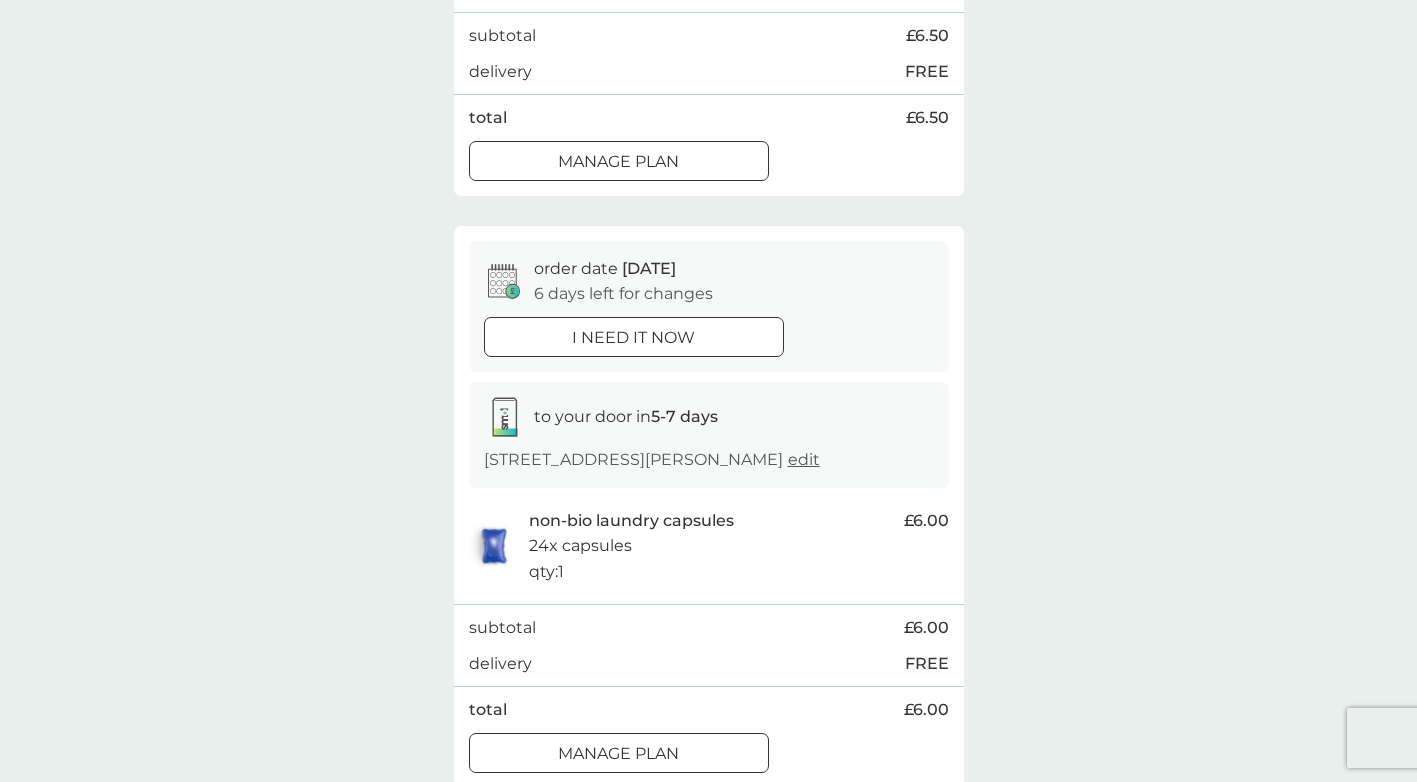 scroll, scrollTop: 600, scrollLeft: 0, axis: vertical 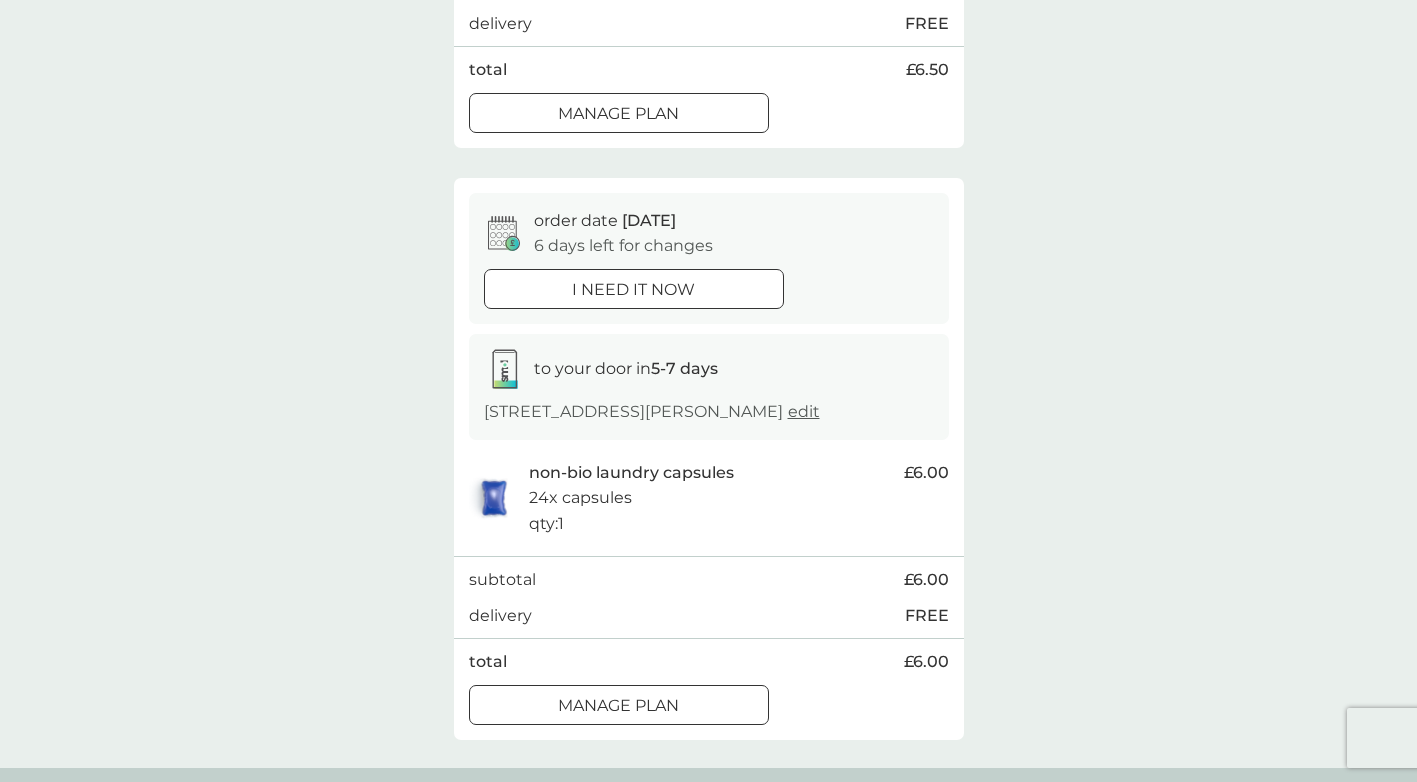 click on "i need it now" at bounding box center (633, 290) 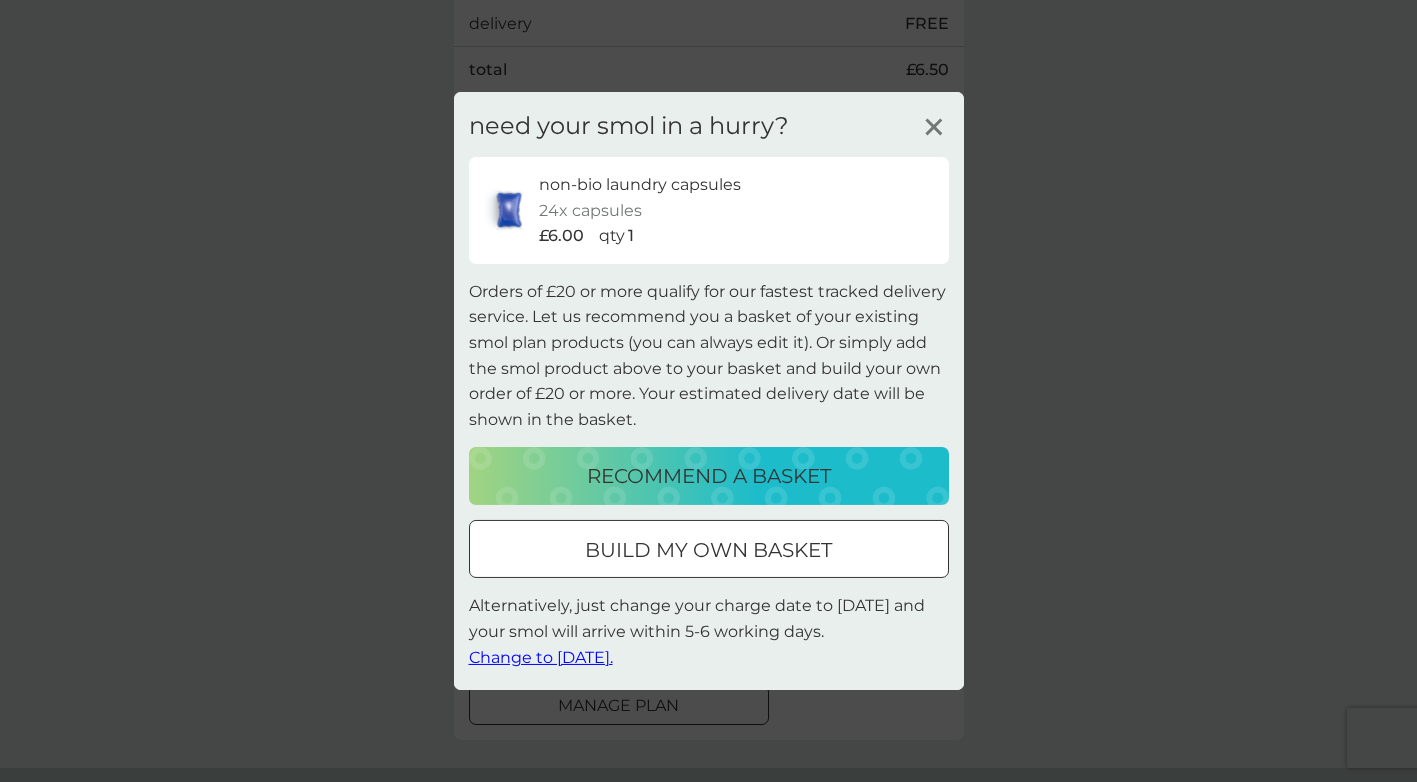 click 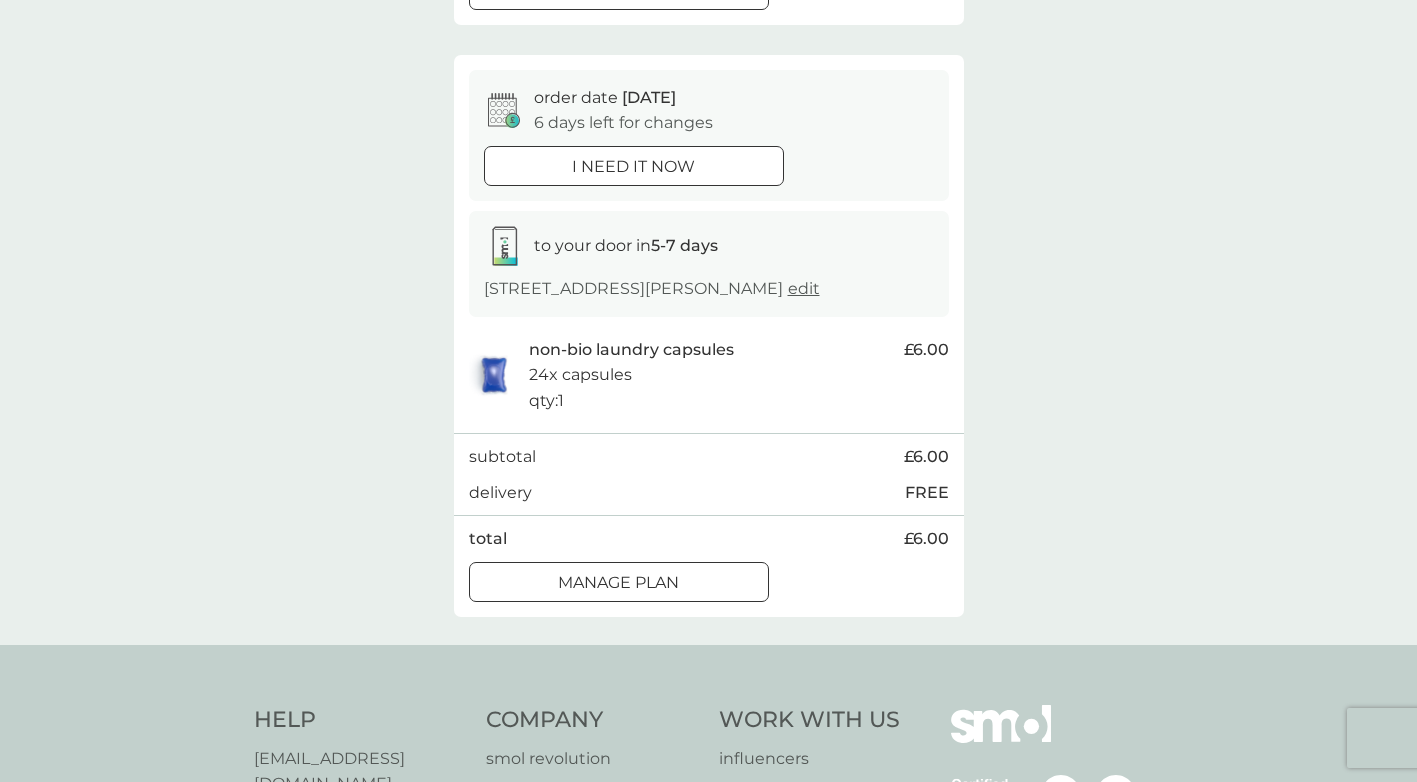 scroll, scrollTop: 700, scrollLeft: 0, axis: vertical 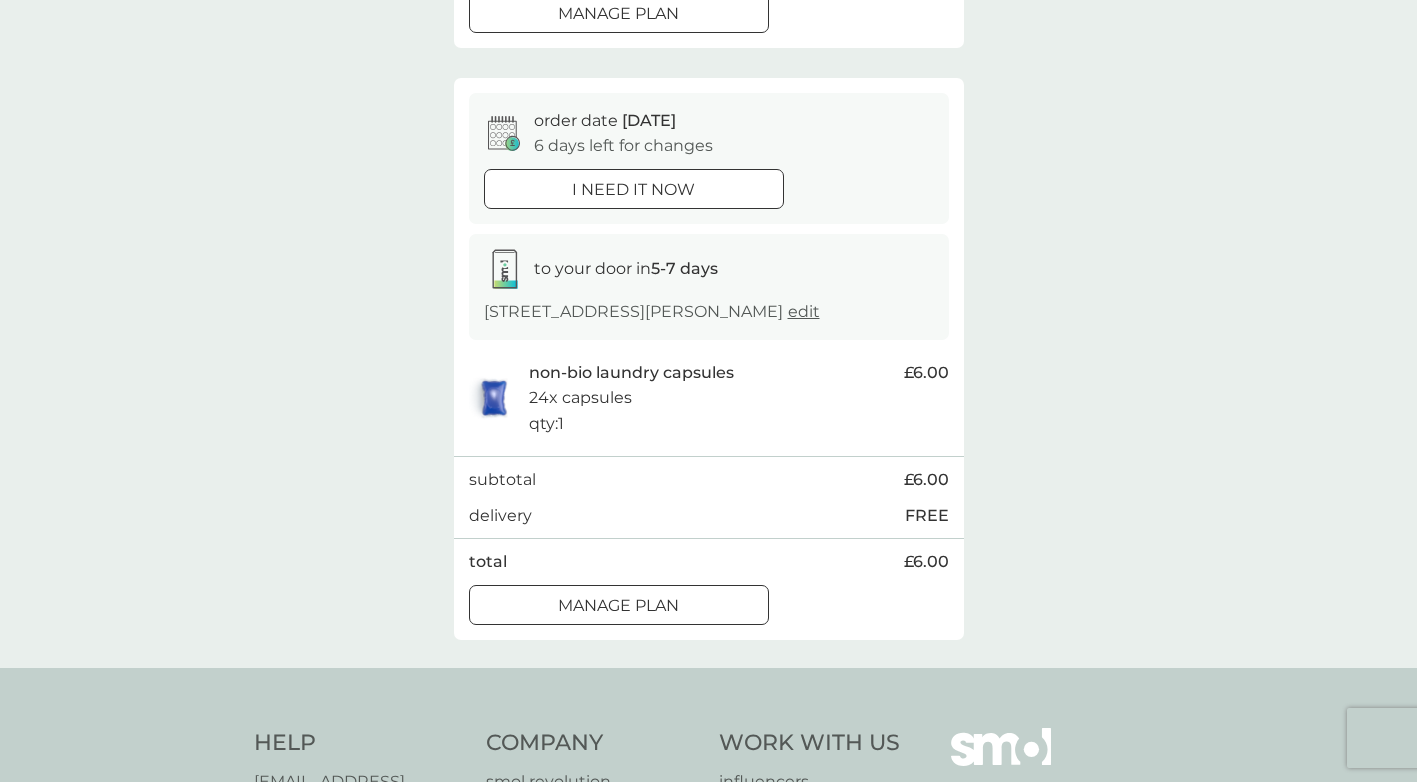 click on "non-bio laundry capsules 24x capsules qty :  1" at bounding box center (711, 398) 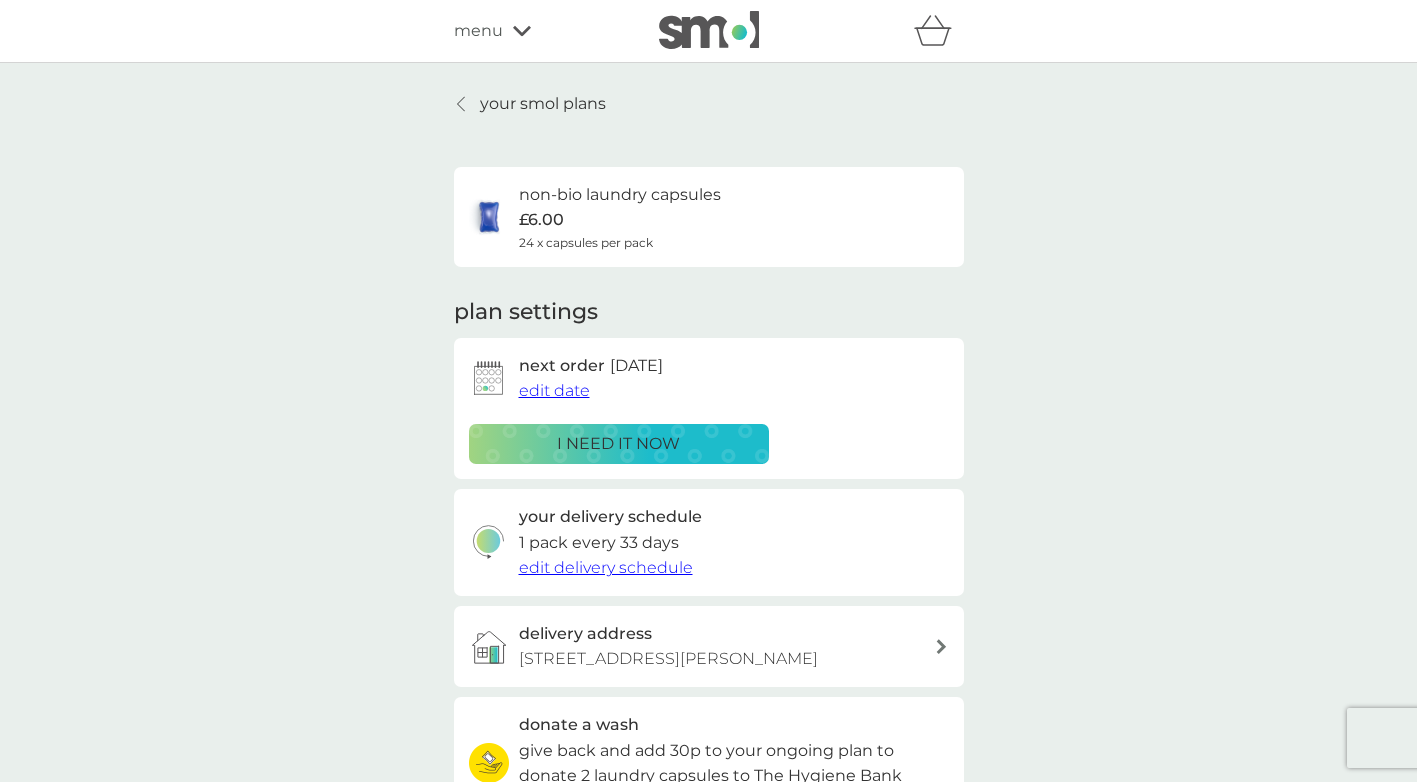 scroll, scrollTop: 100, scrollLeft: 0, axis: vertical 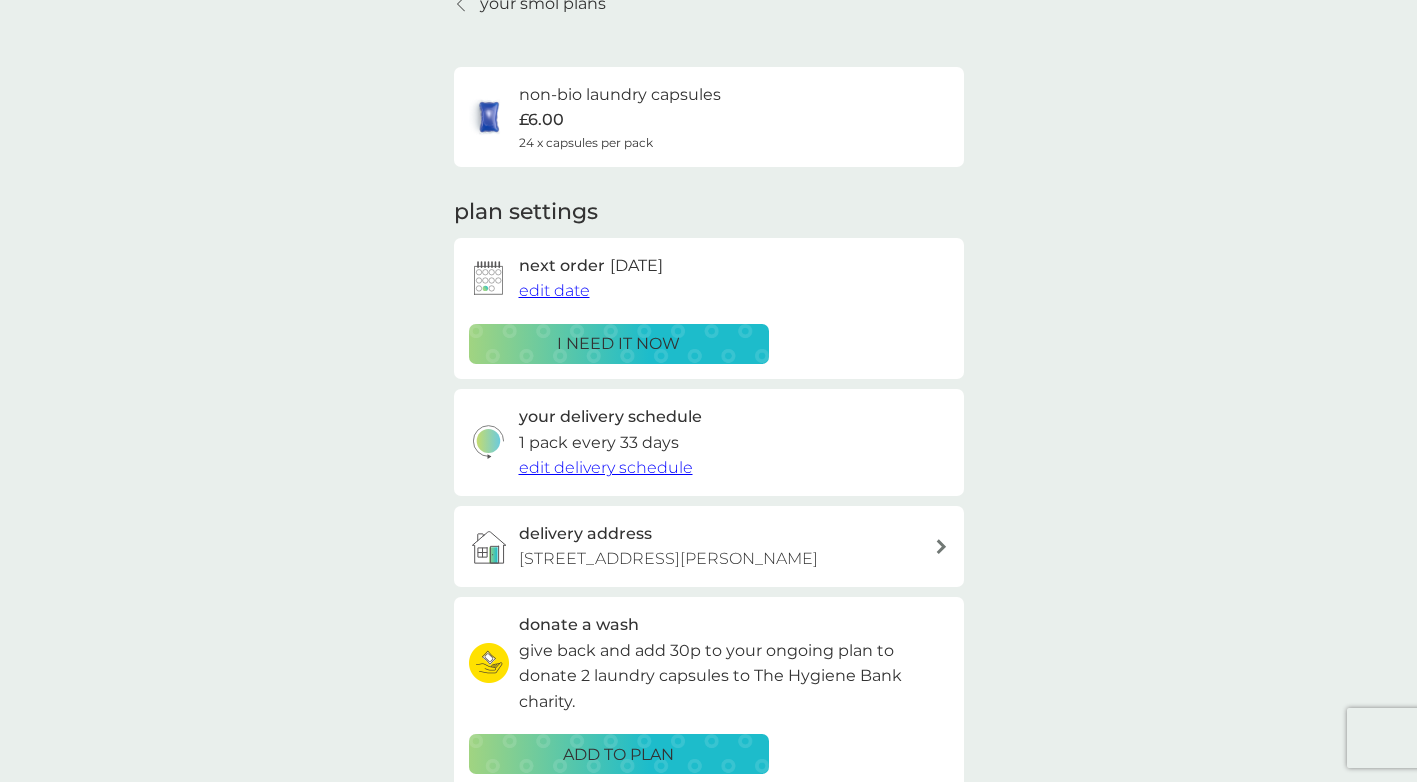 click on "edit delivery schedule" at bounding box center [606, 467] 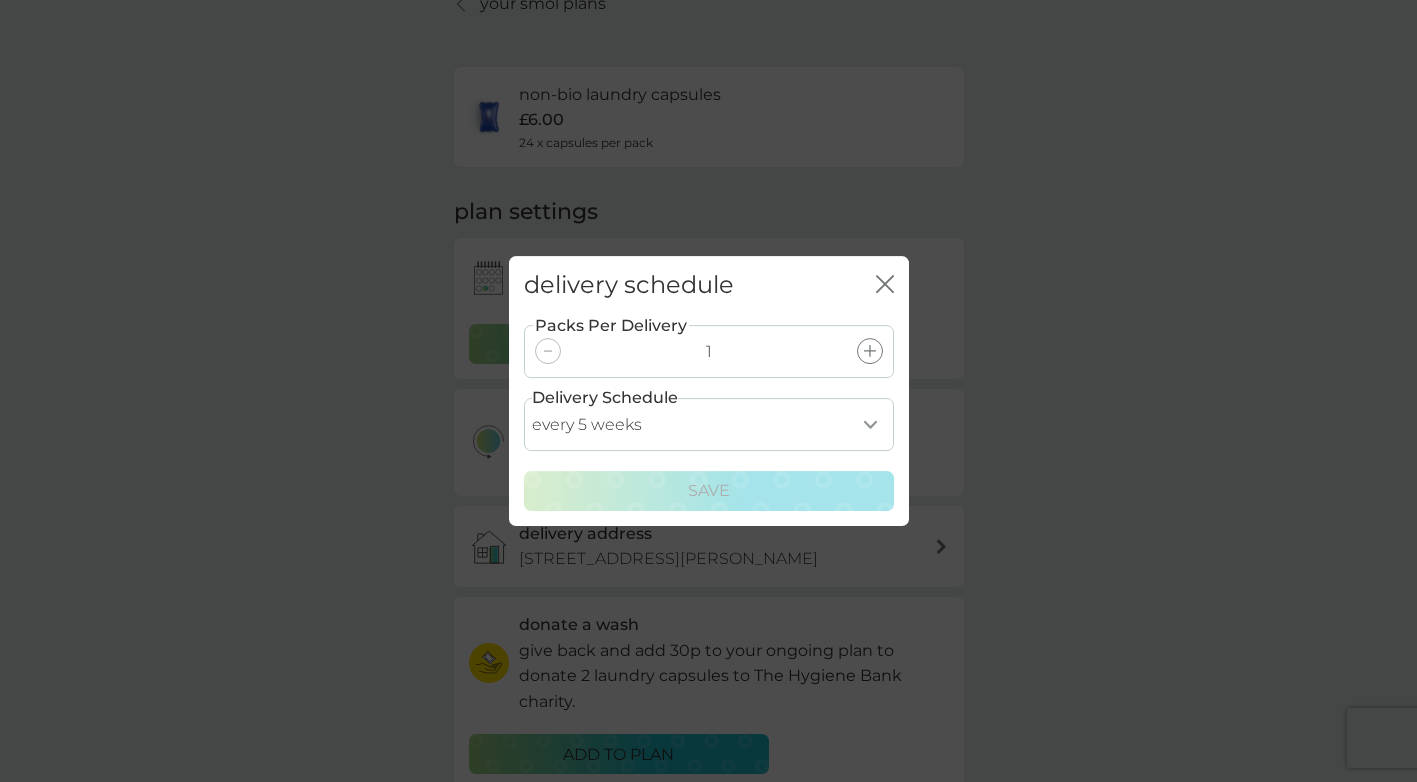 click 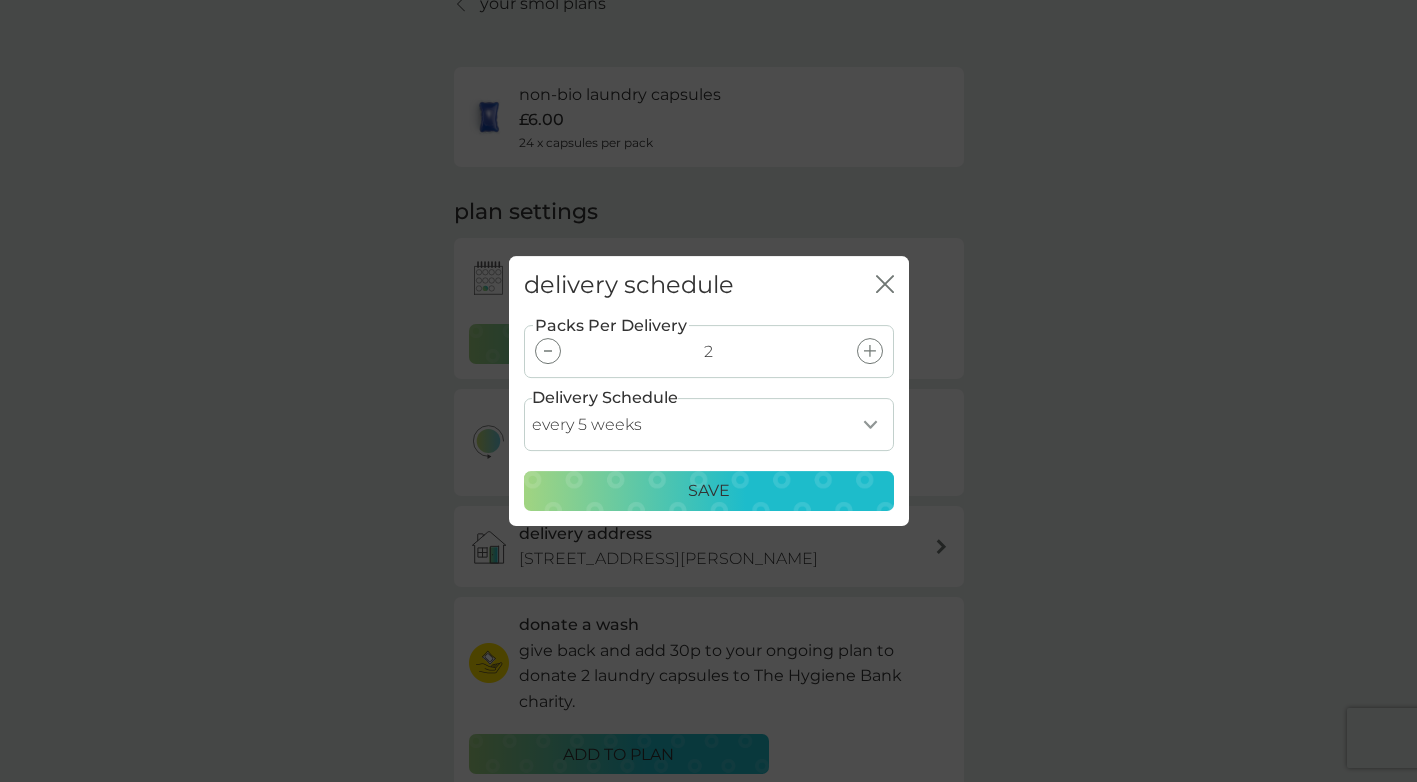 click on "Save" at bounding box center (709, 491) 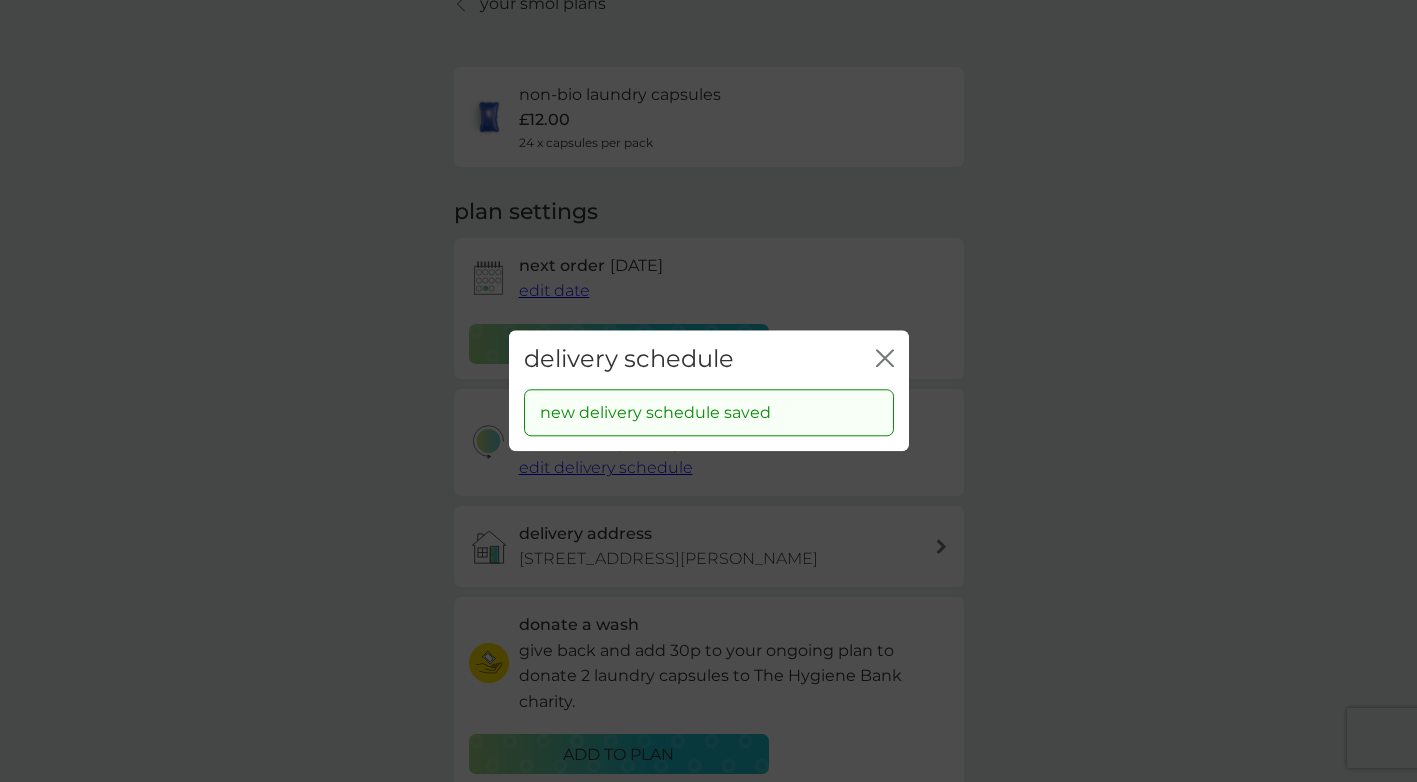 click on "close" 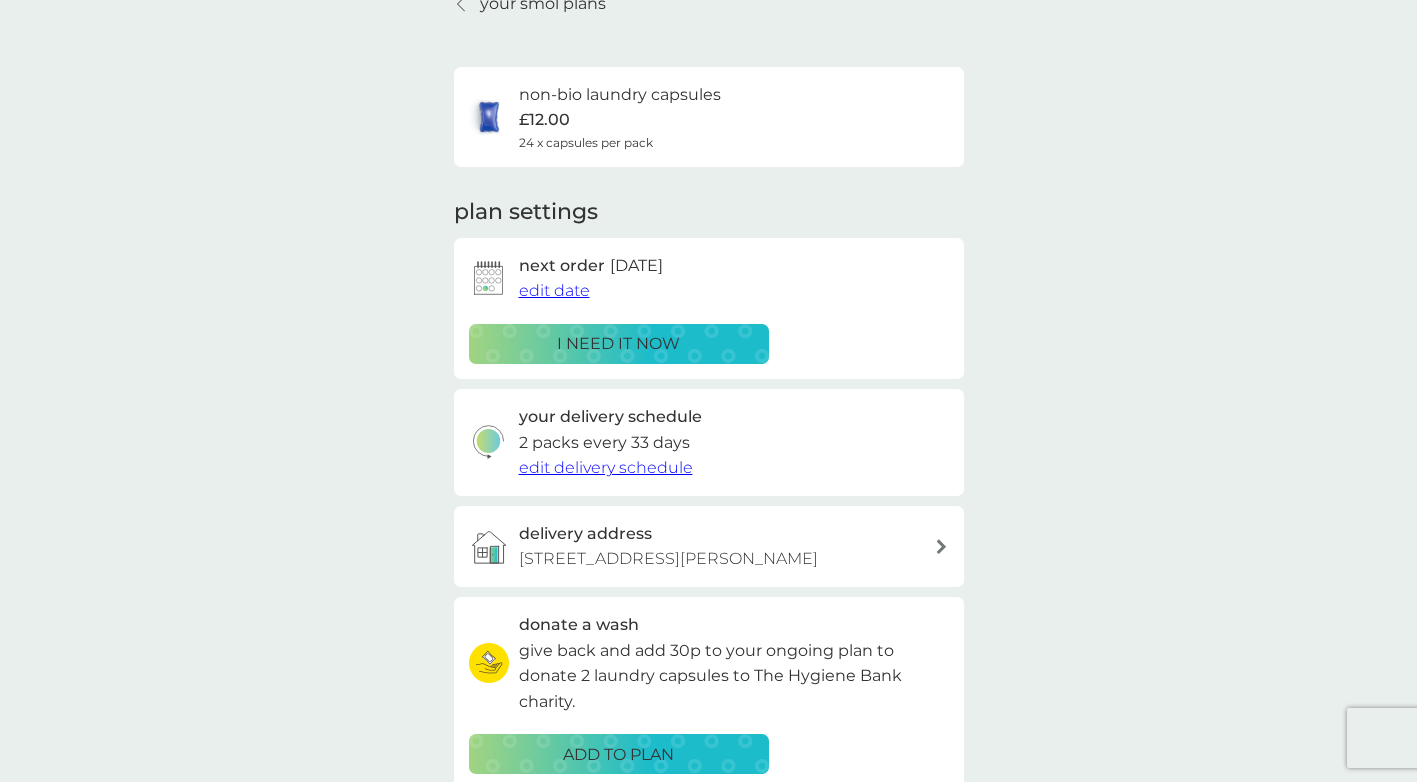 click on "edit delivery schedule" at bounding box center [606, 467] 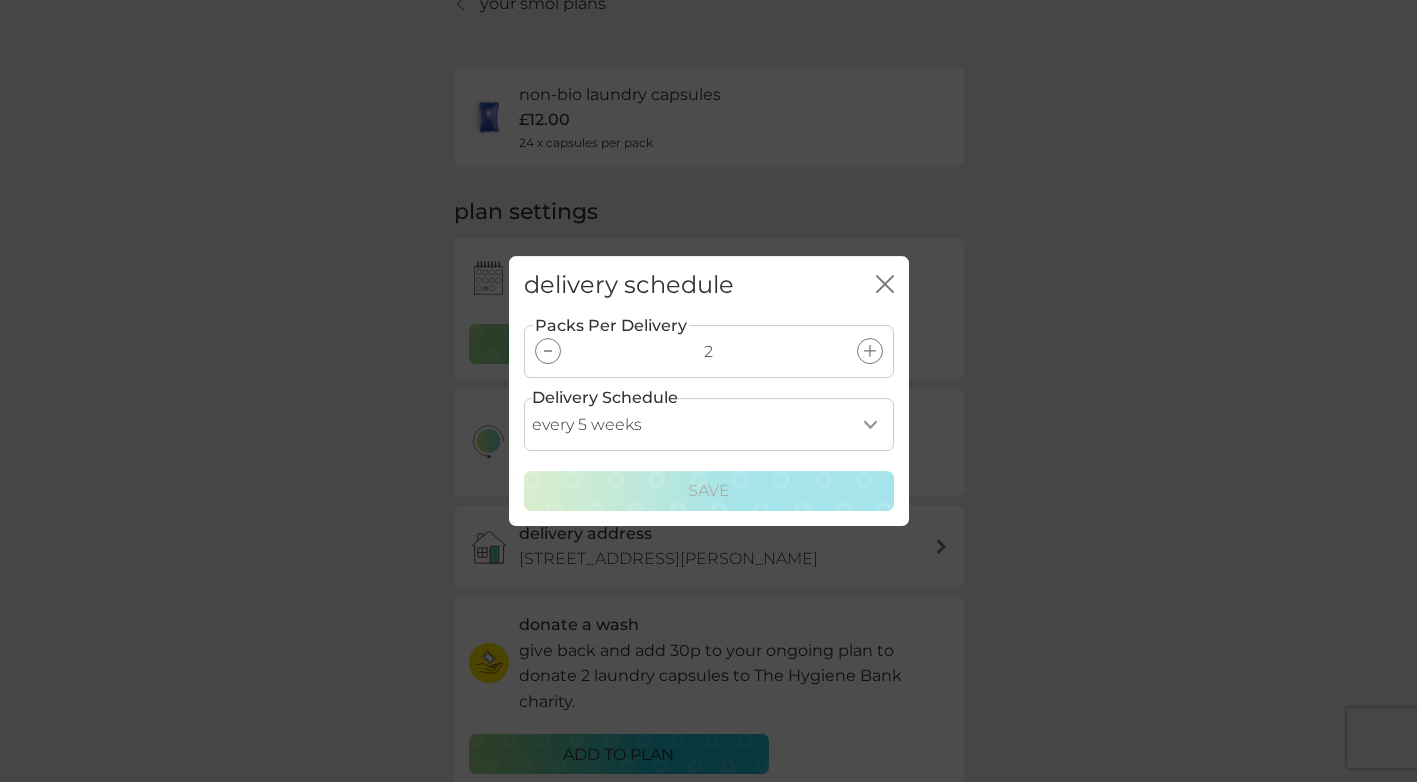 click on "close" 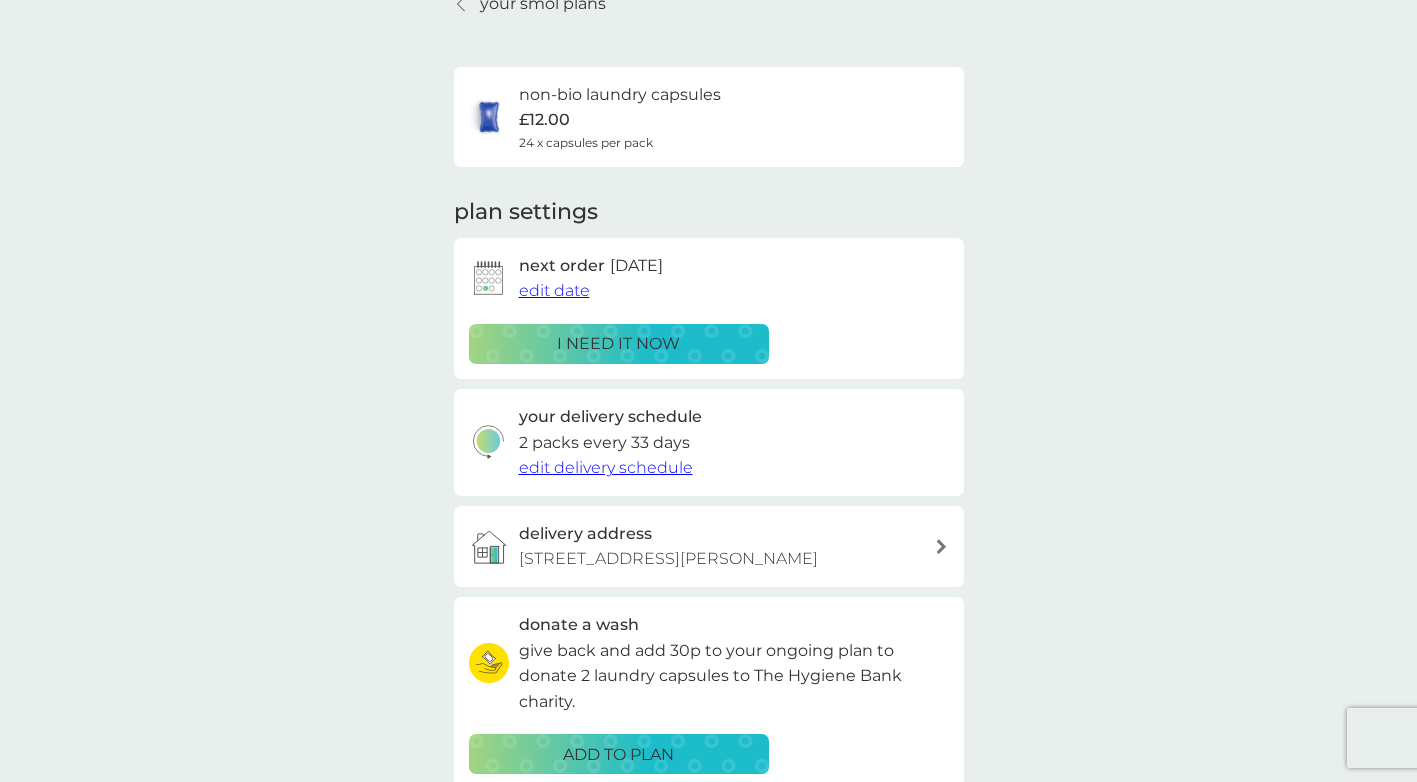 click on "edit delivery schedule" at bounding box center [606, 467] 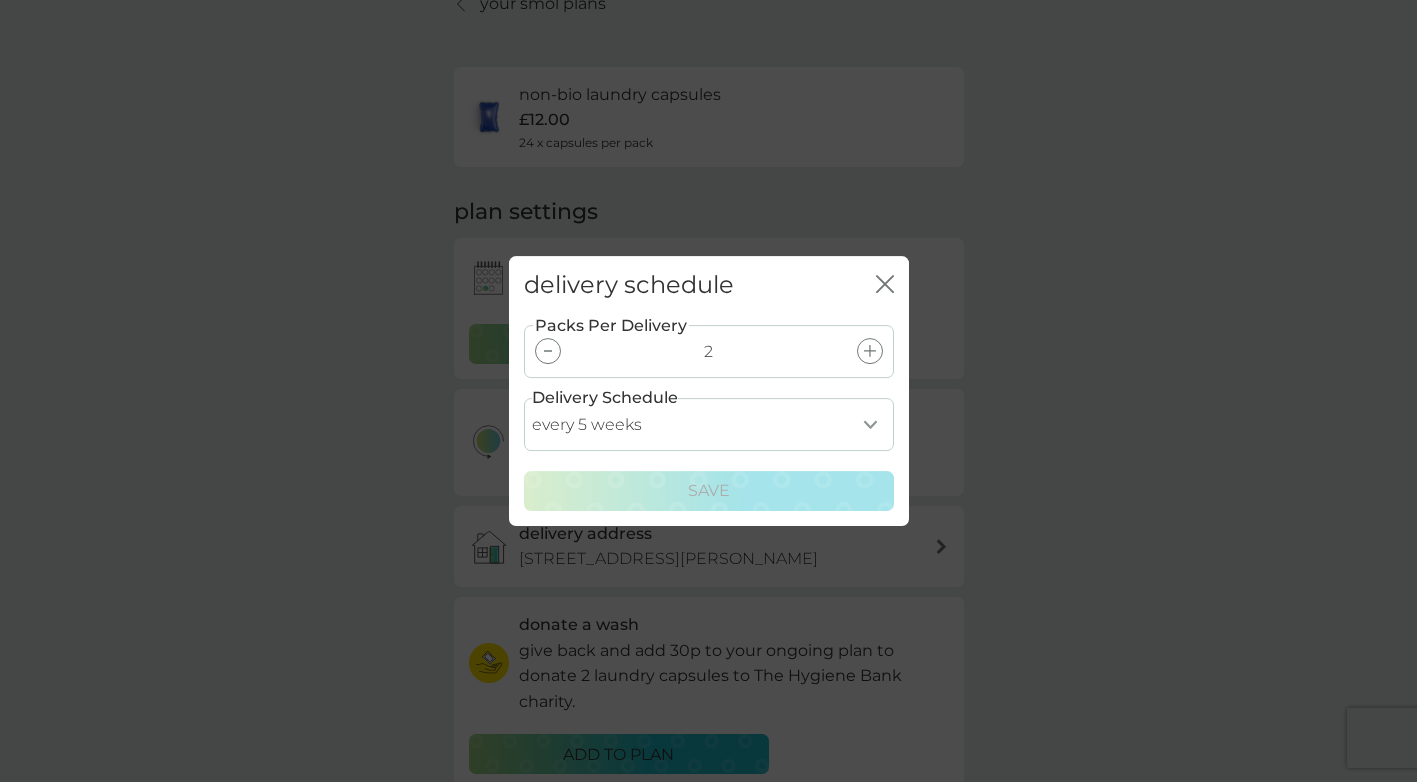 click on "every 1 week every 2 weeks every 3 weeks every 4 weeks every 5 weeks every 6 weeks every 7 weeks every 8 weeks every 9 weeks every 10 weeks every 11 weeks every 12 weeks every 13 weeks every 14 weeks every 15 weeks every 16 weeks every 17 weeks" at bounding box center [709, 424] 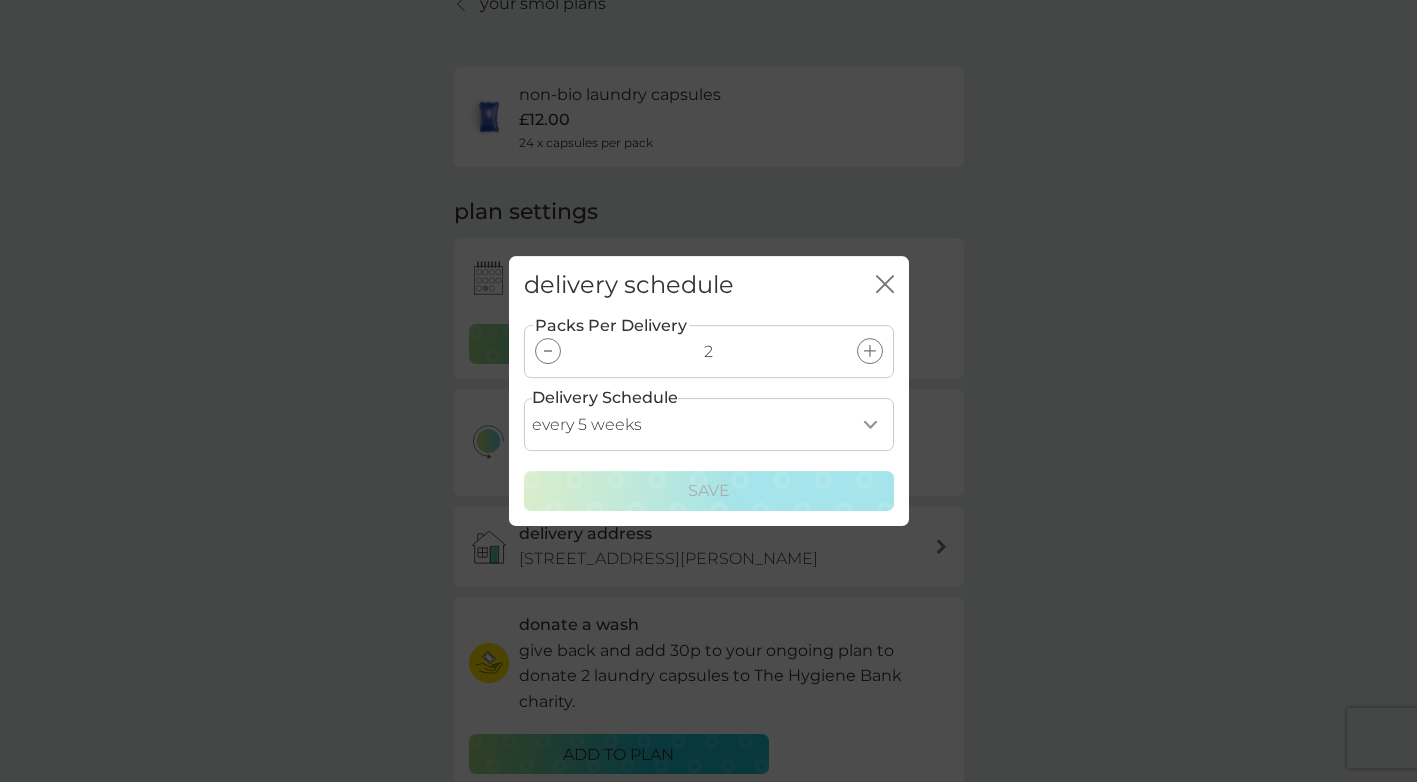 select on "21" 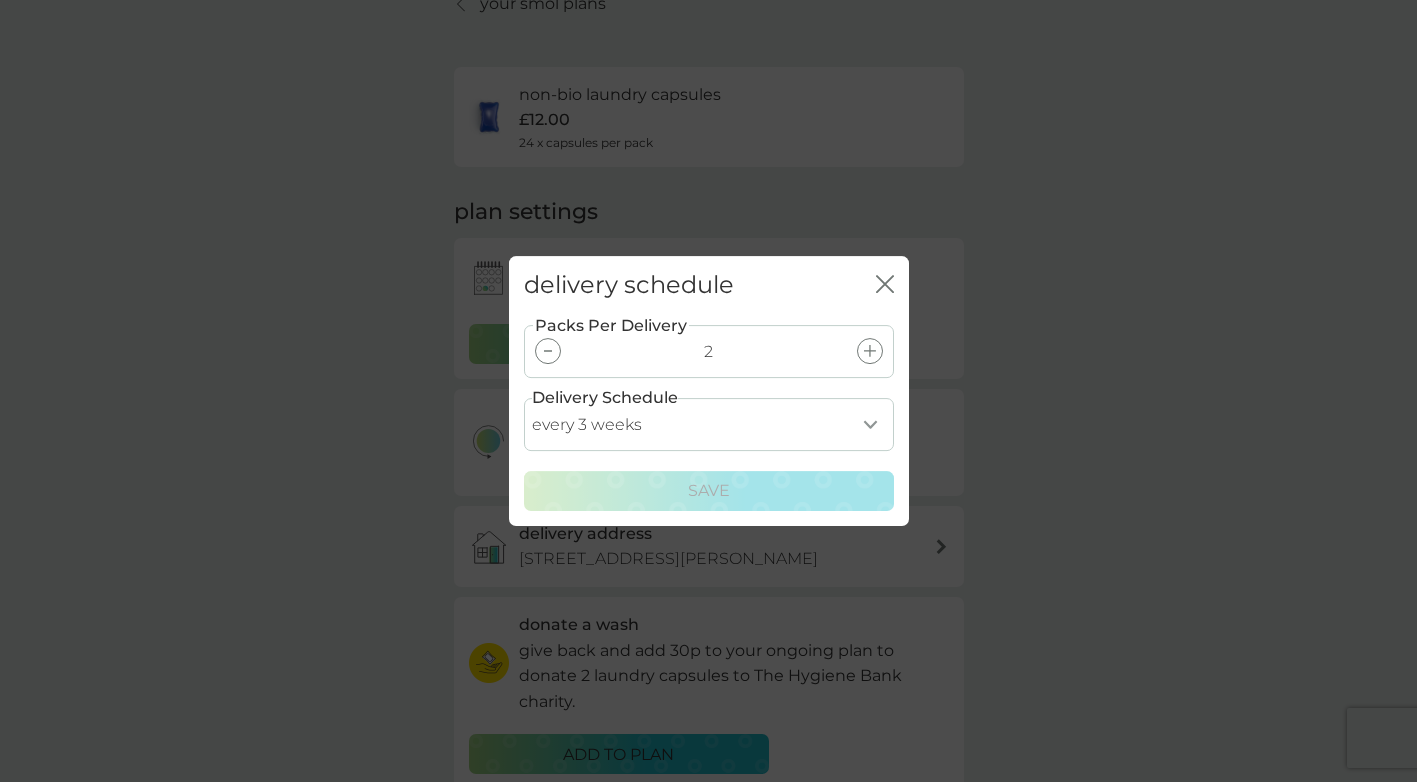 click on "every 1 week every 2 weeks every 3 weeks every 4 weeks every 5 weeks every 6 weeks every 7 weeks every 8 weeks every 9 weeks every 10 weeks every 11 weeks every 12 weeks every 13 weeks every 14 weeks every 15 weeks every 16 weeks every 17 weeks" at bounding box center (709, 424) 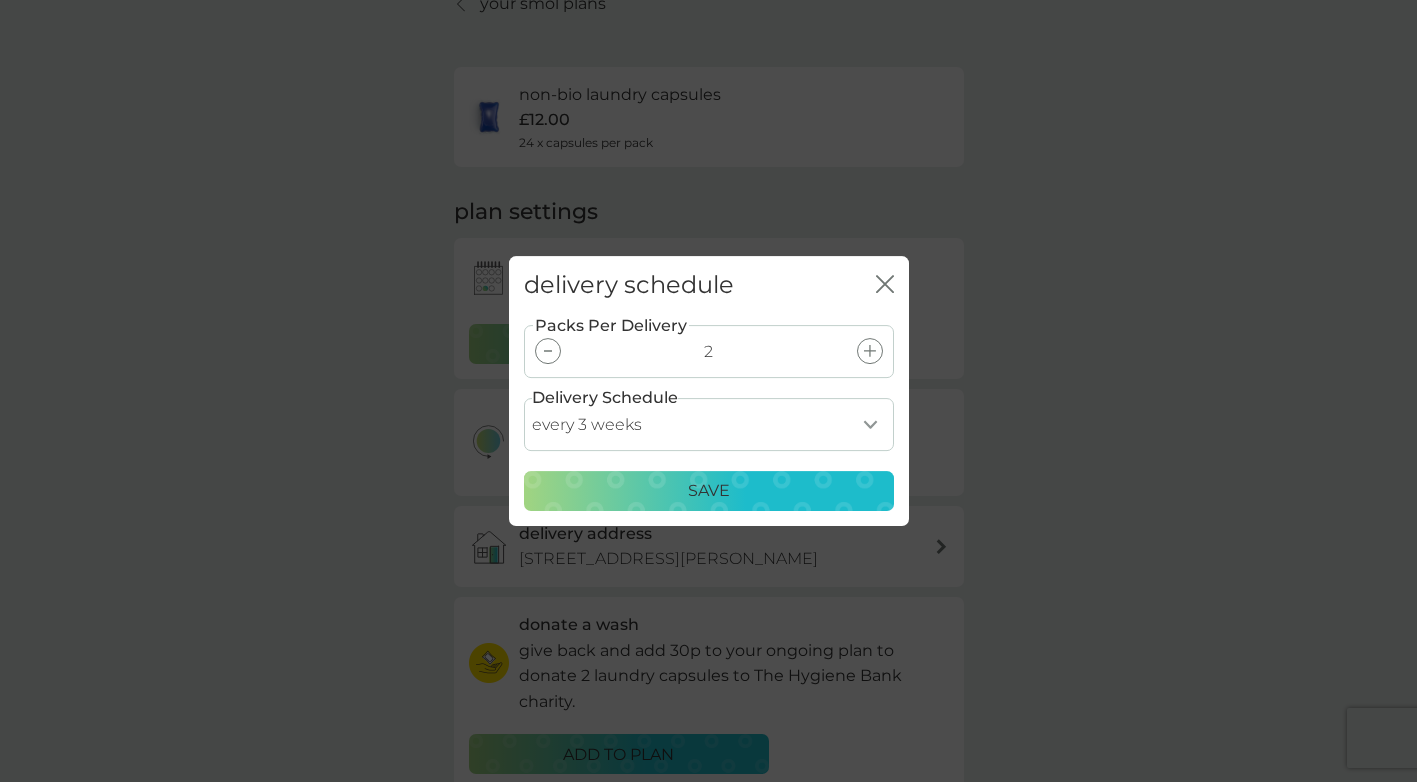 click on "Save" at bounding box center [709, 491] 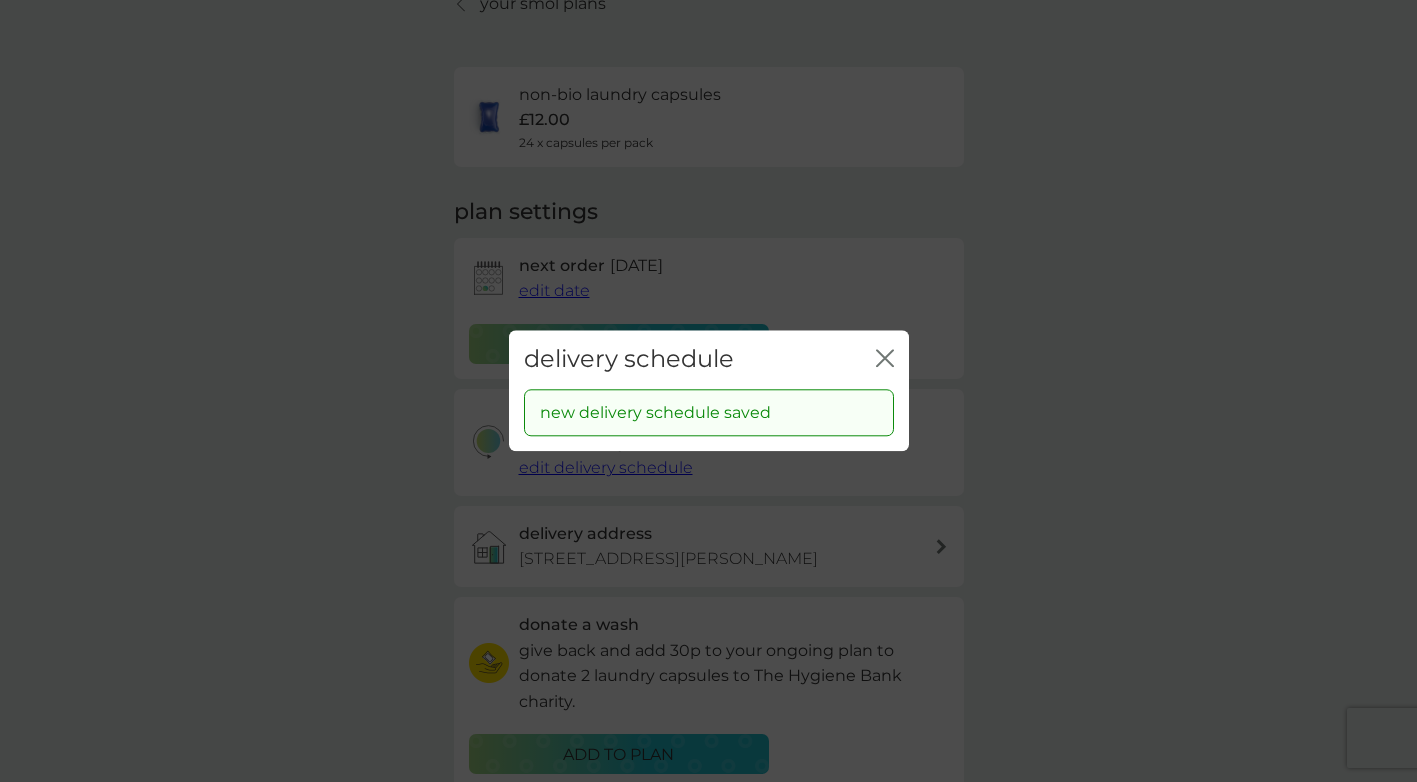 click on "close" 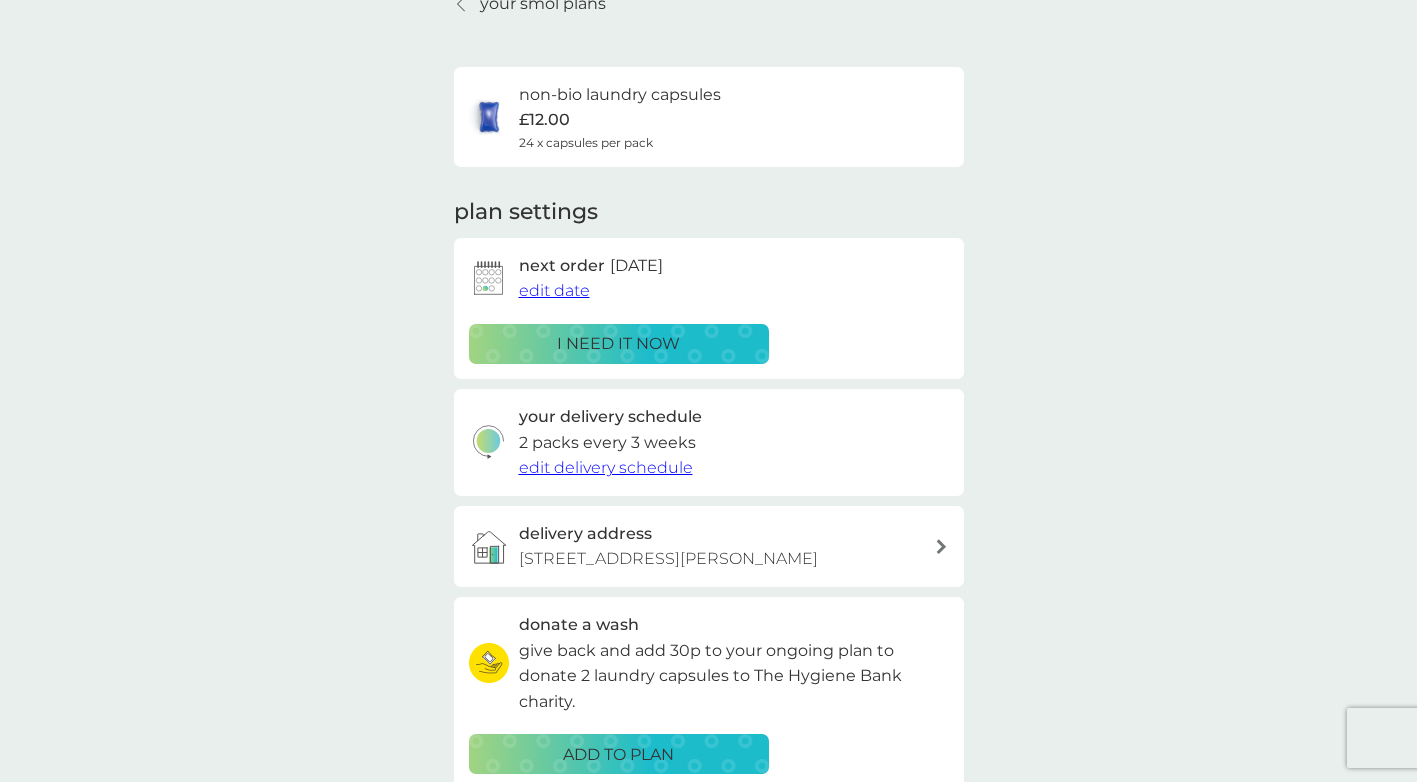 click on "i need it now" at bounding box center [618, 344] 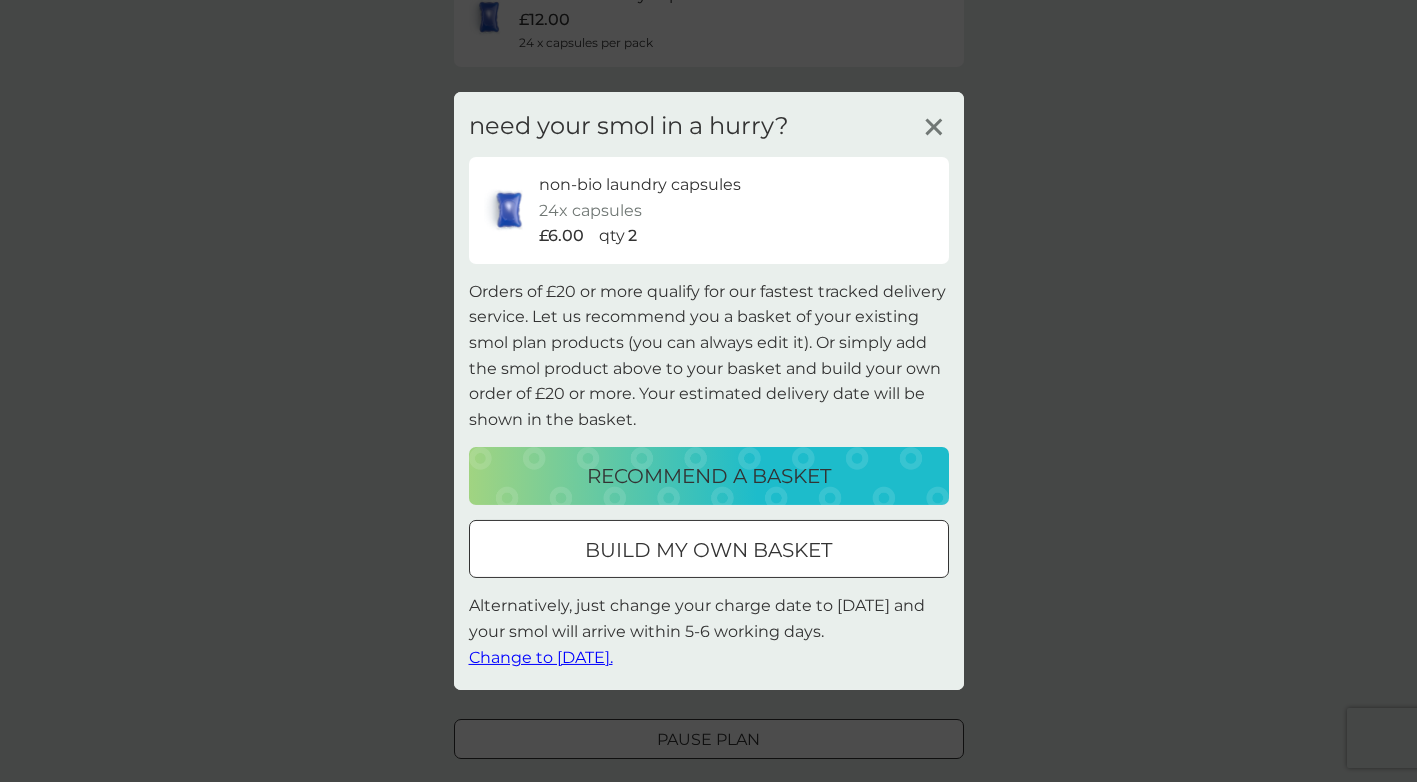 scroll, scrollTop: 100, scrollLeft: 0, axis: vertical 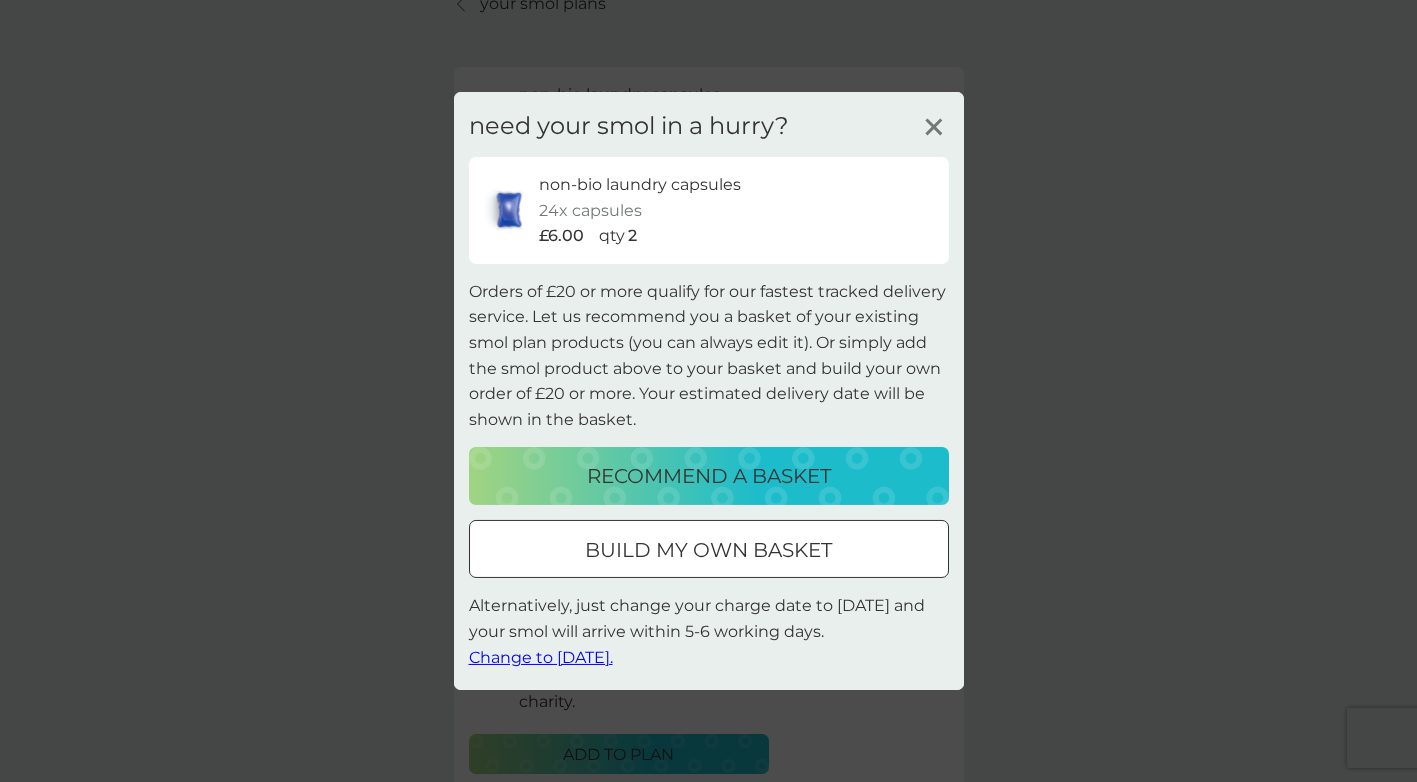 click on "Change to [DATE]." at bounding box center [541, 656] 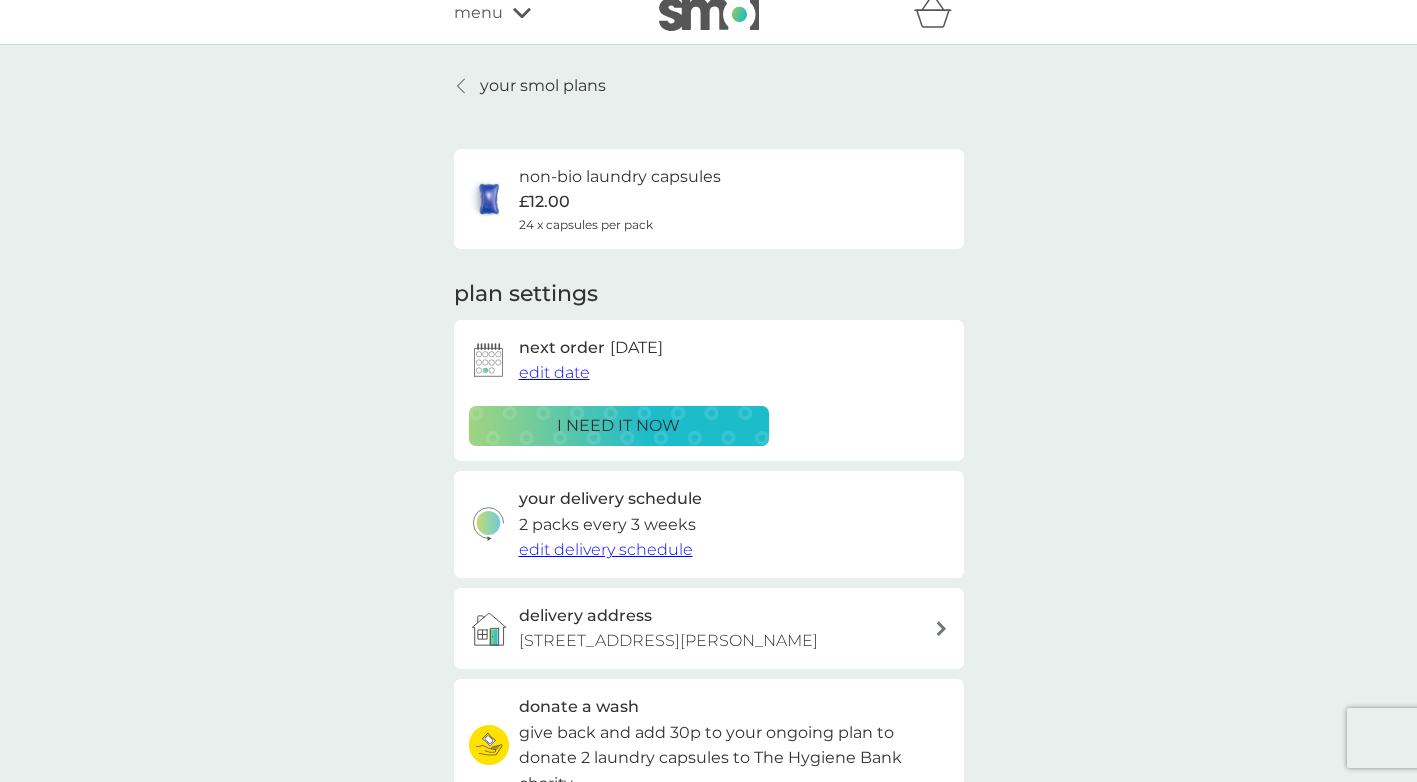 scroll, scrollTop: 0, scrollLeft: 0, axis: both 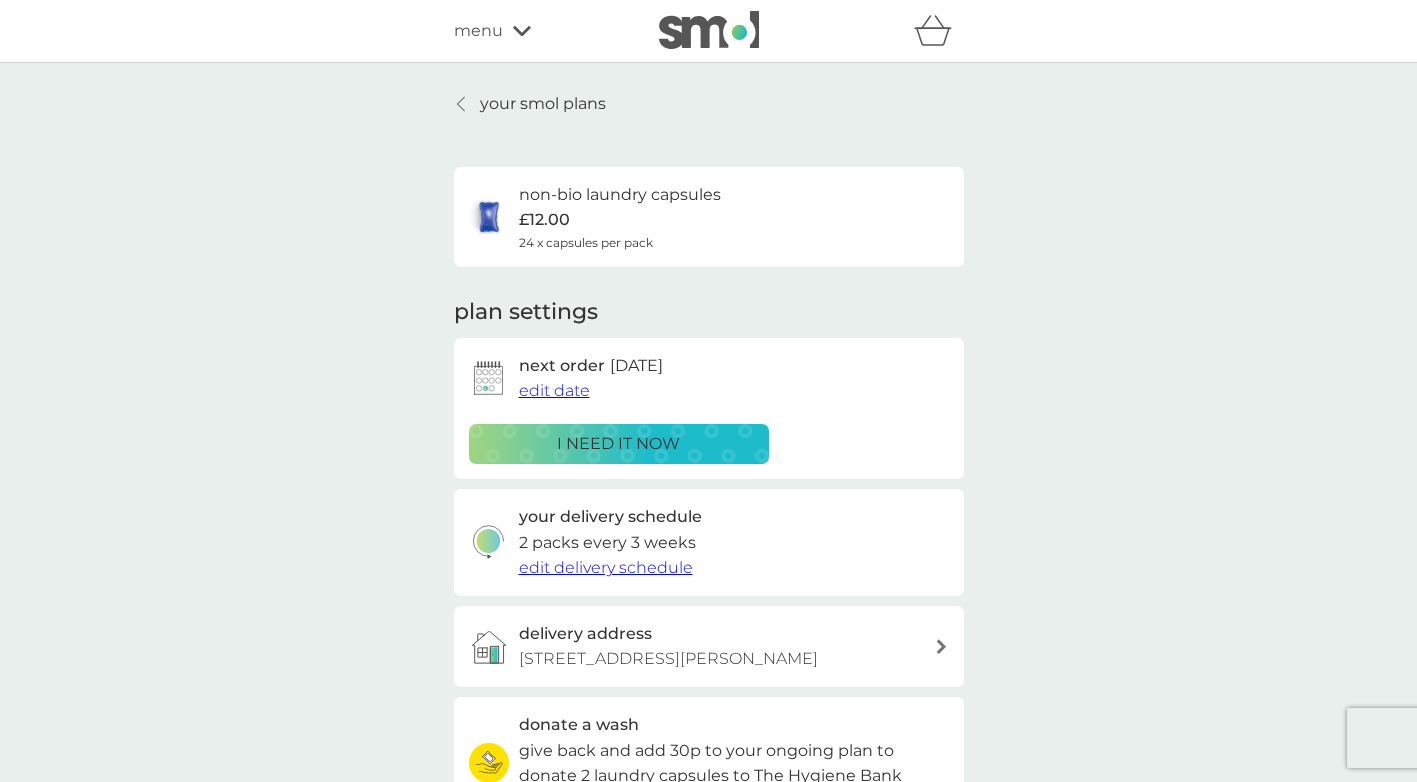 click on "your smol plans" at bounding box center [543, 104] 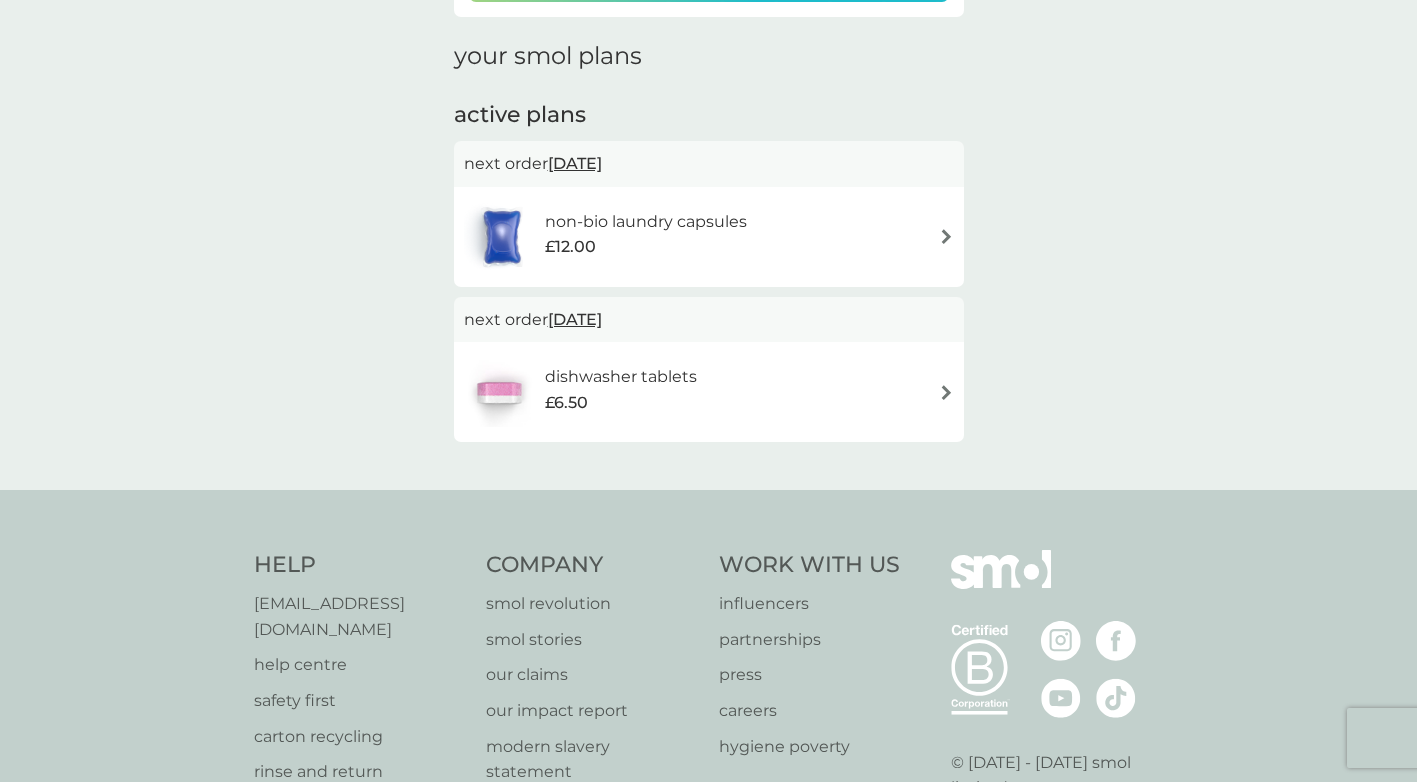 scroll, scrollTop: 300, scrollLeft: 0, axis: vertical 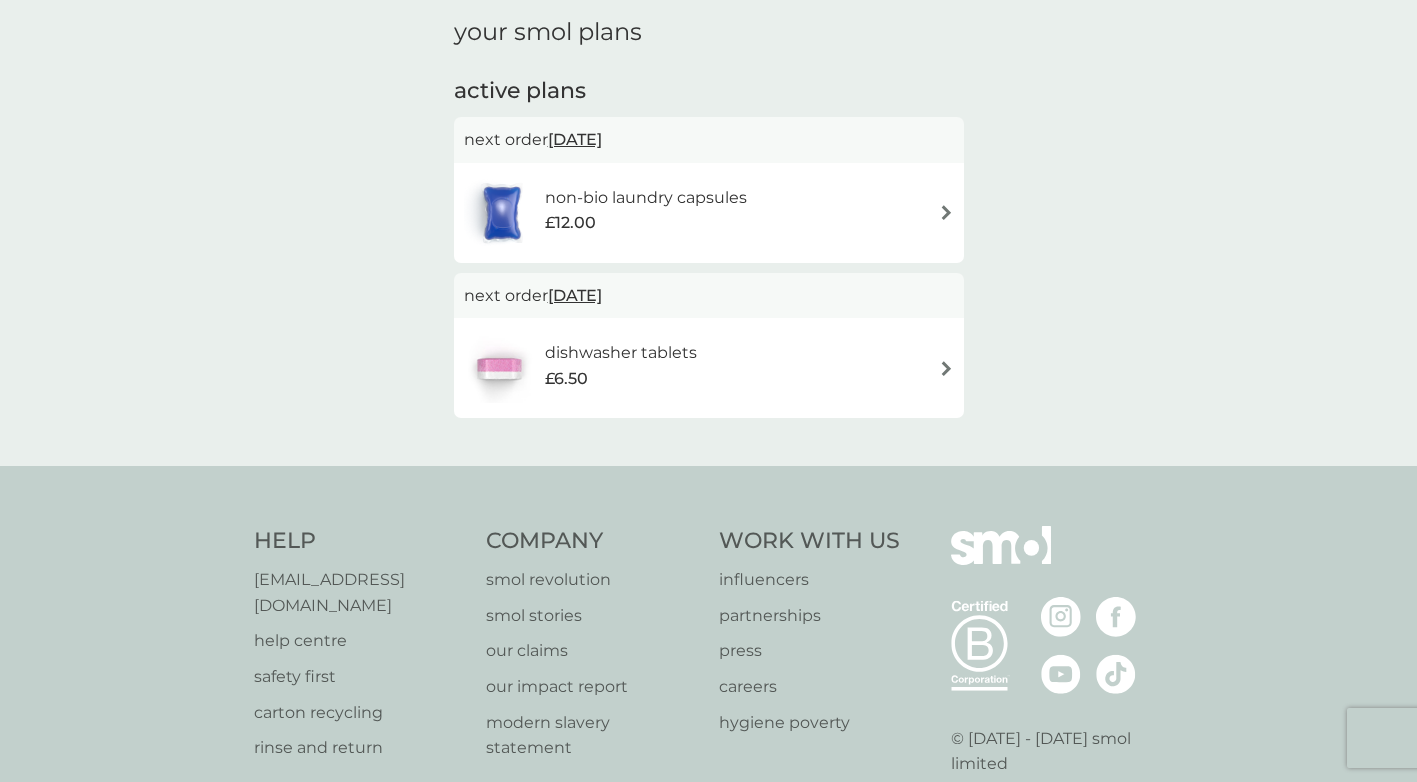 click on "dishwasher tablets" at bounding box center (621, 353) 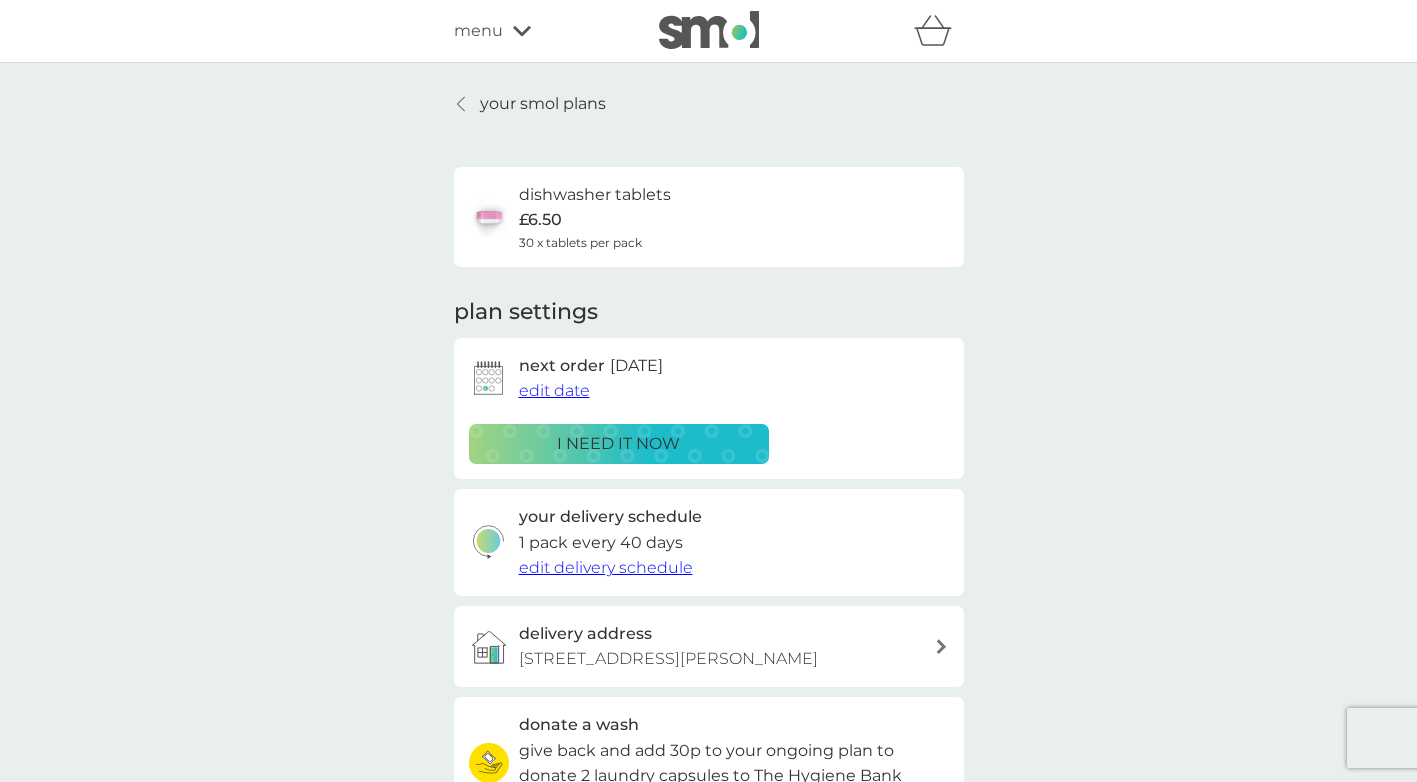 scroll, scrollTop: 100, scrollLeft: 0, axis: vertical 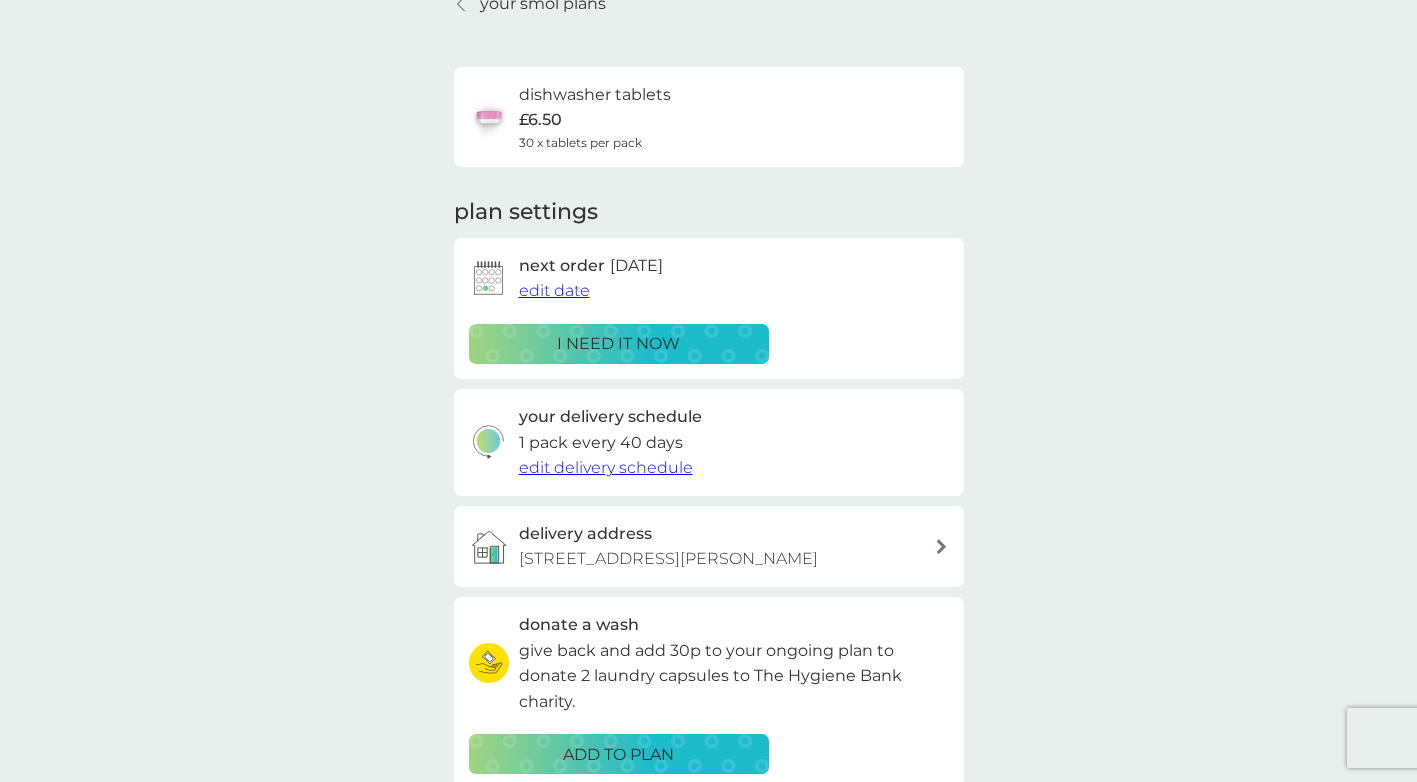 click on "edit delivery schedule" at bounding box center [606, 467] 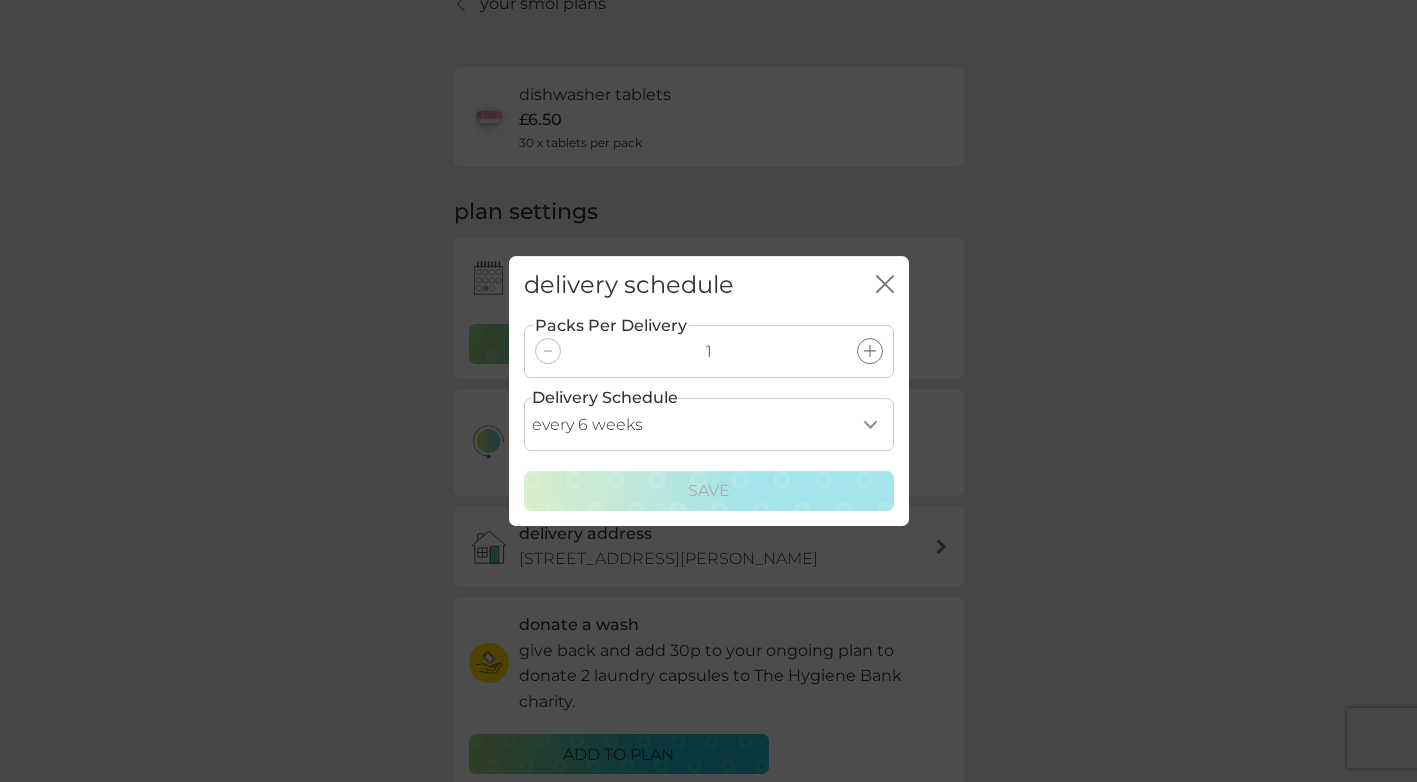 click on "every 1 week every 2 weeks every 3 weeks every 4 weeks every 5 weeks every 6 weeks every 7 weeks every 8 weeks every 9 weeks every 10 weeks every 11 weeks every 12 weeks every 13 weeks every 14 weeks every 15 weeks every 16 weeks every 17 weeks" at bounding box center (709, 424) 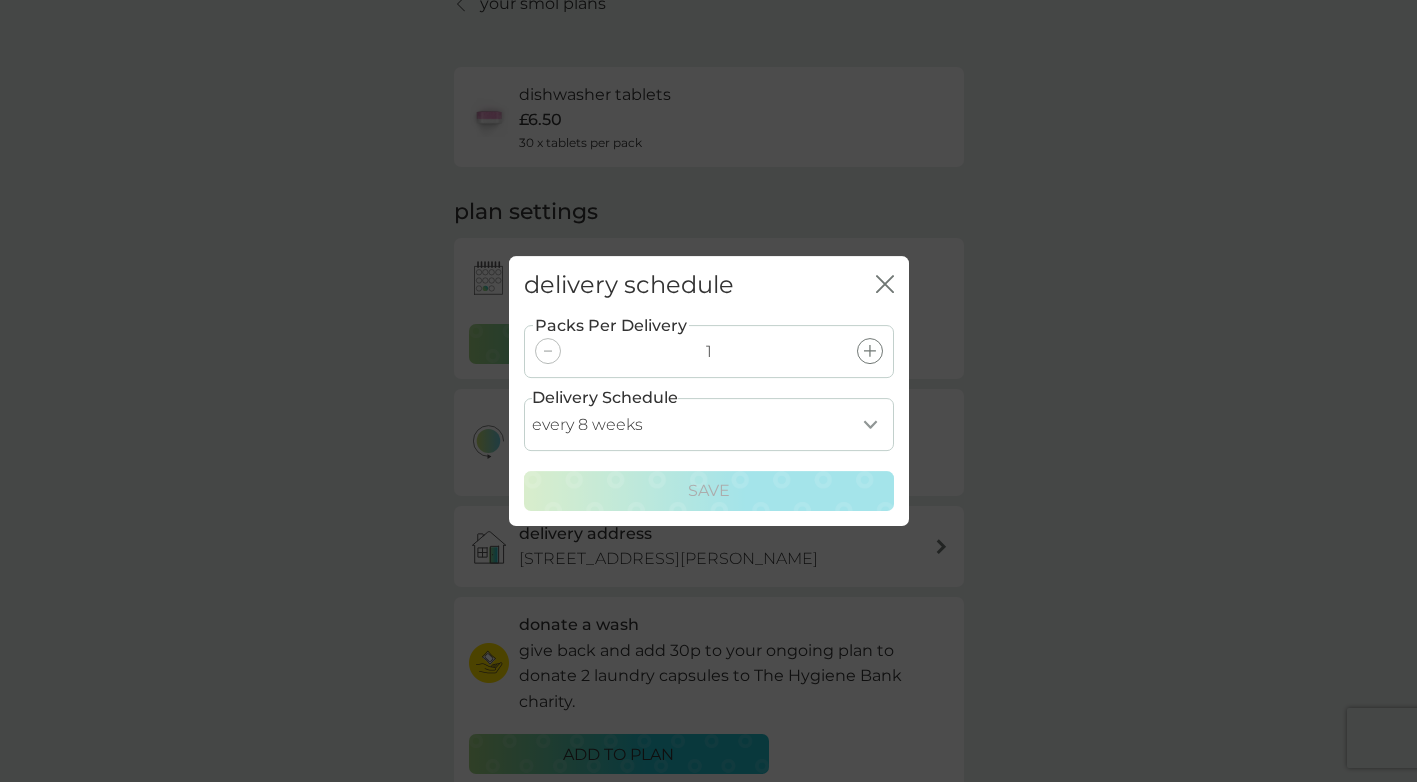 click on "every 1 week every 2 weeks every 3 weeks every 4 weeks every 5 weeks every 6 weeks every 7 weeks every 8 weeks every 9 weeks every 10 weeks every 11 weeks every 12 weeks every 13 weeks every 14 weeks every 15 weeks every 16 weeks every 17 weeks" at bounding box center [709, 424] 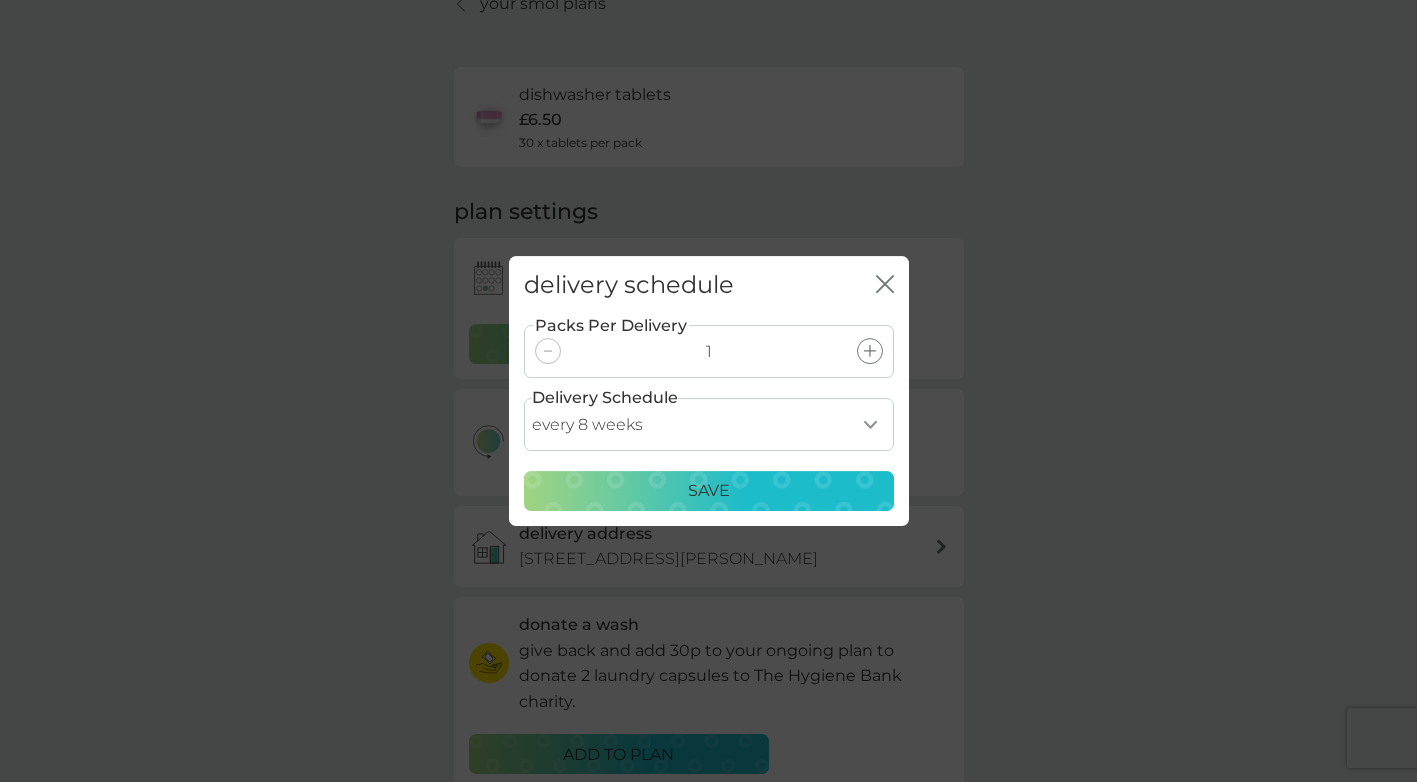 click on "Save" at bounding box center [709, 491] 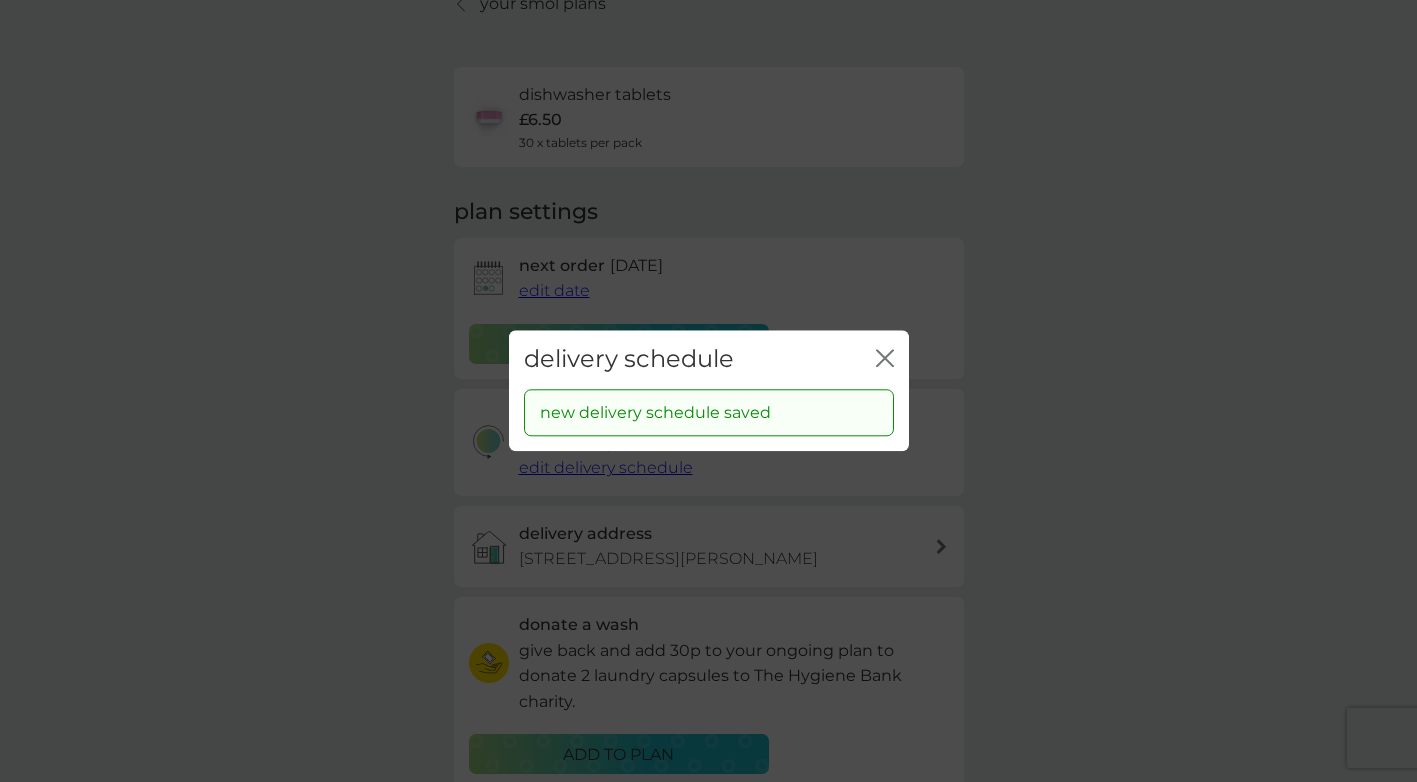 click on "close" 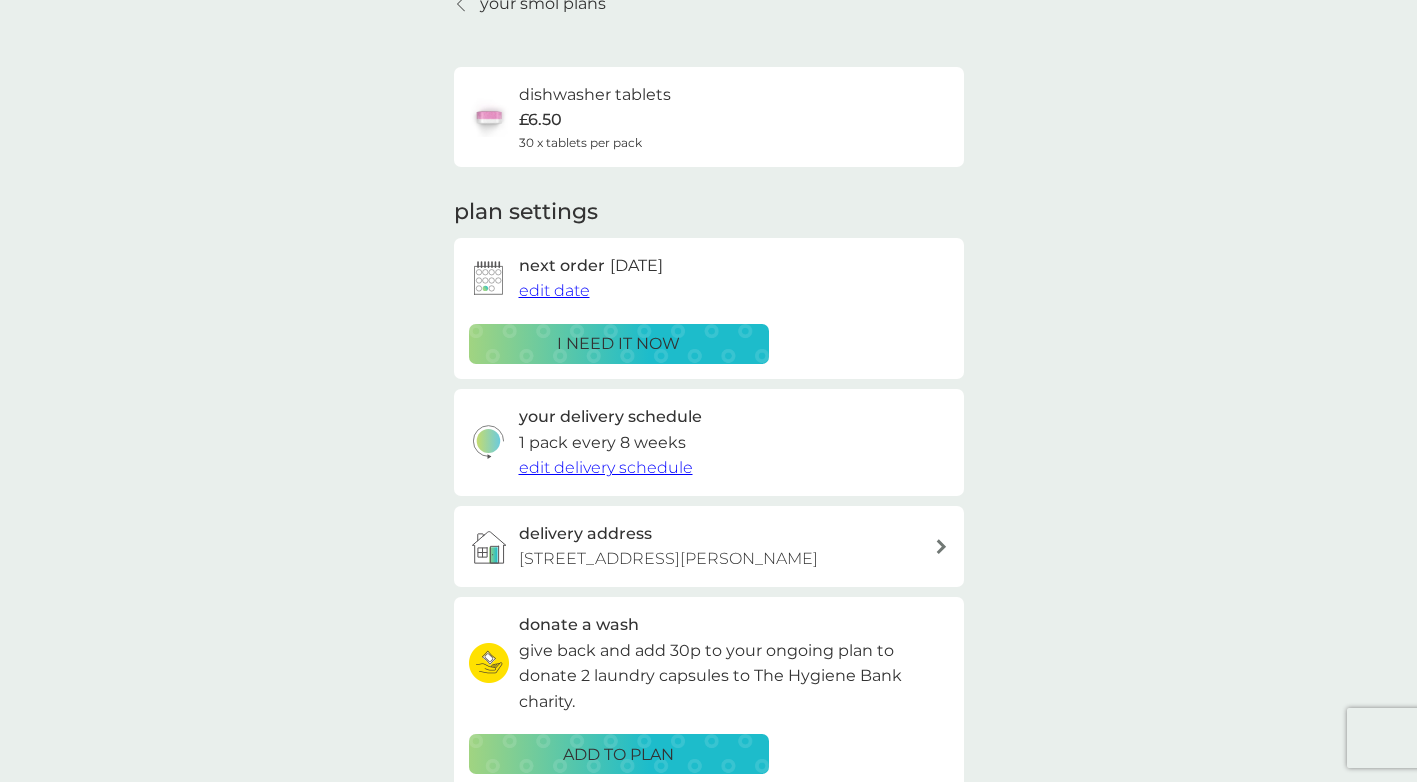 click on "edit date" at bounding box center [554, 290] 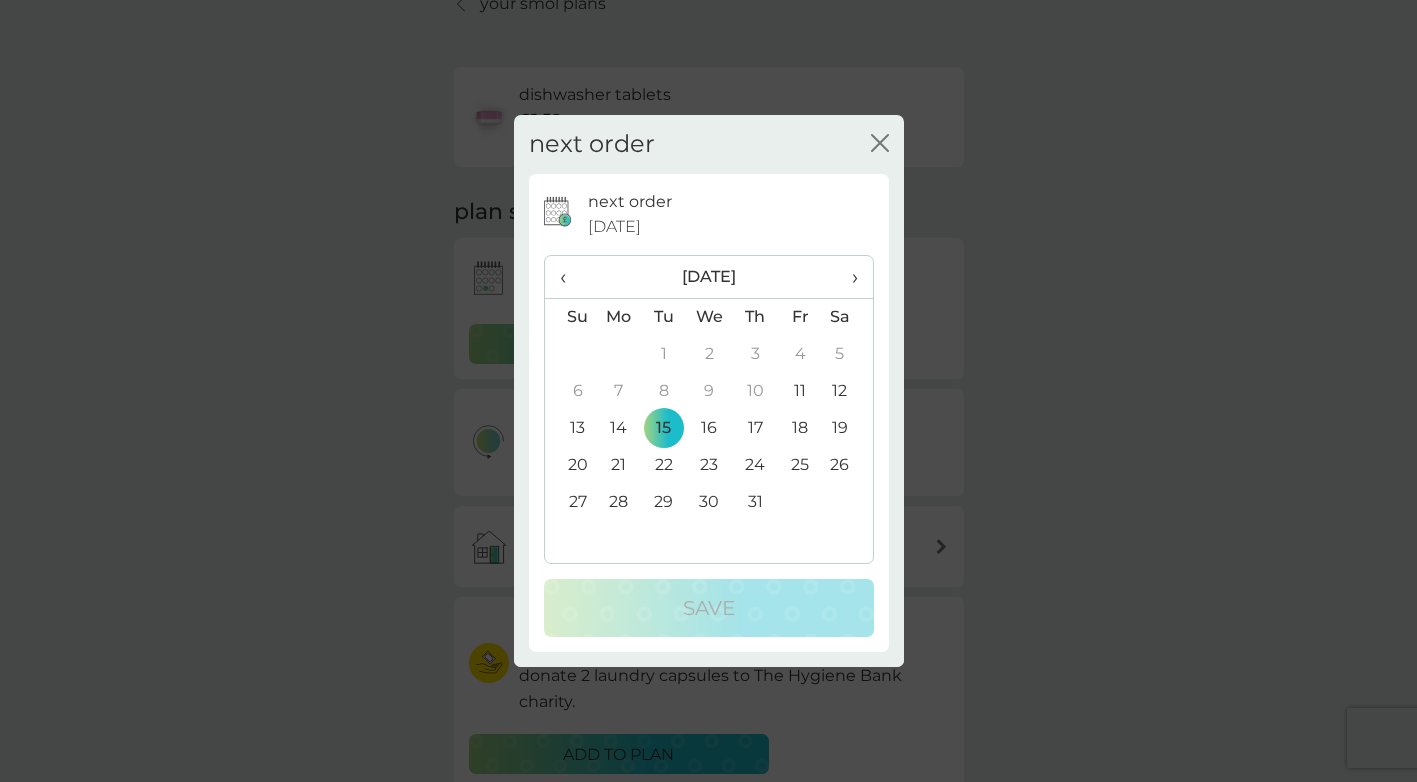 click on "›" at bounding box center (847, 277) 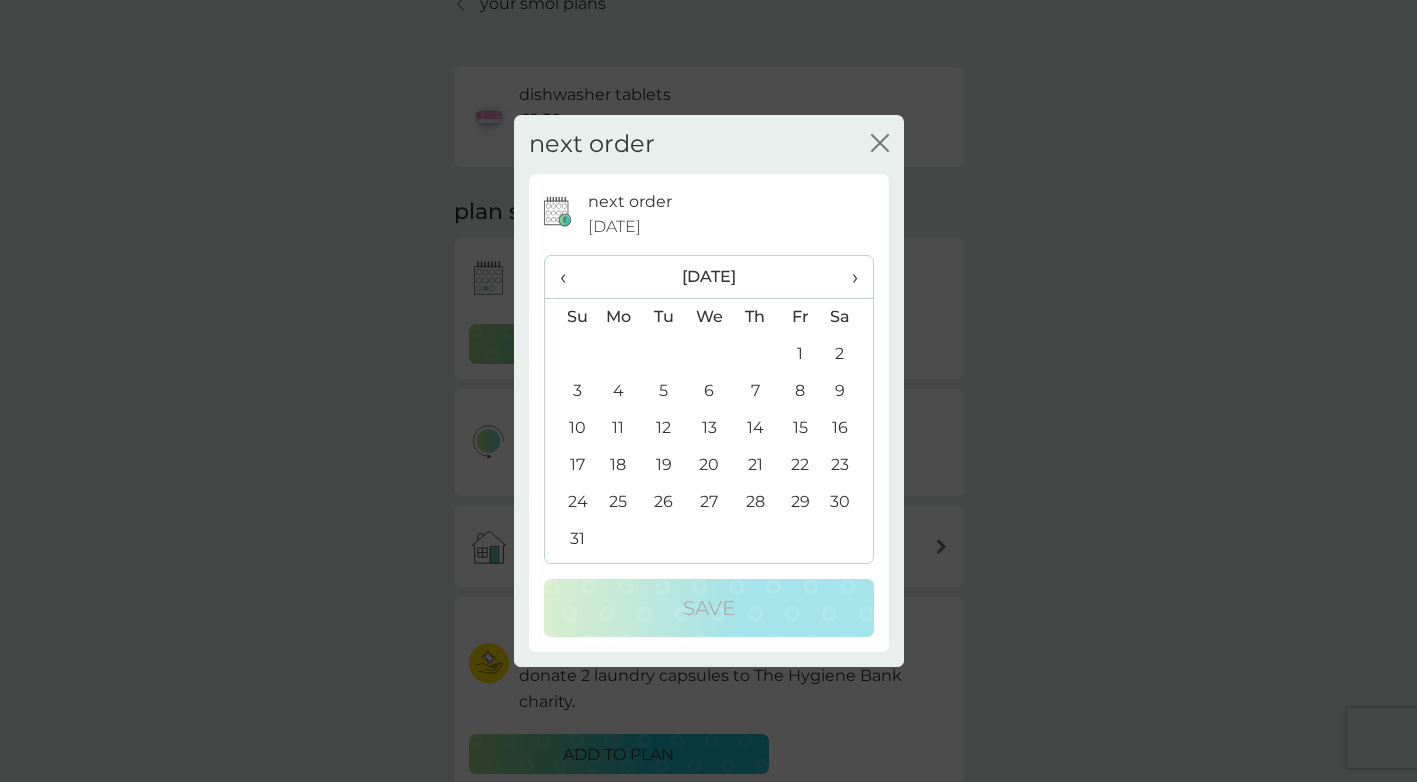 click on "6" at bounding box center [709, 391] 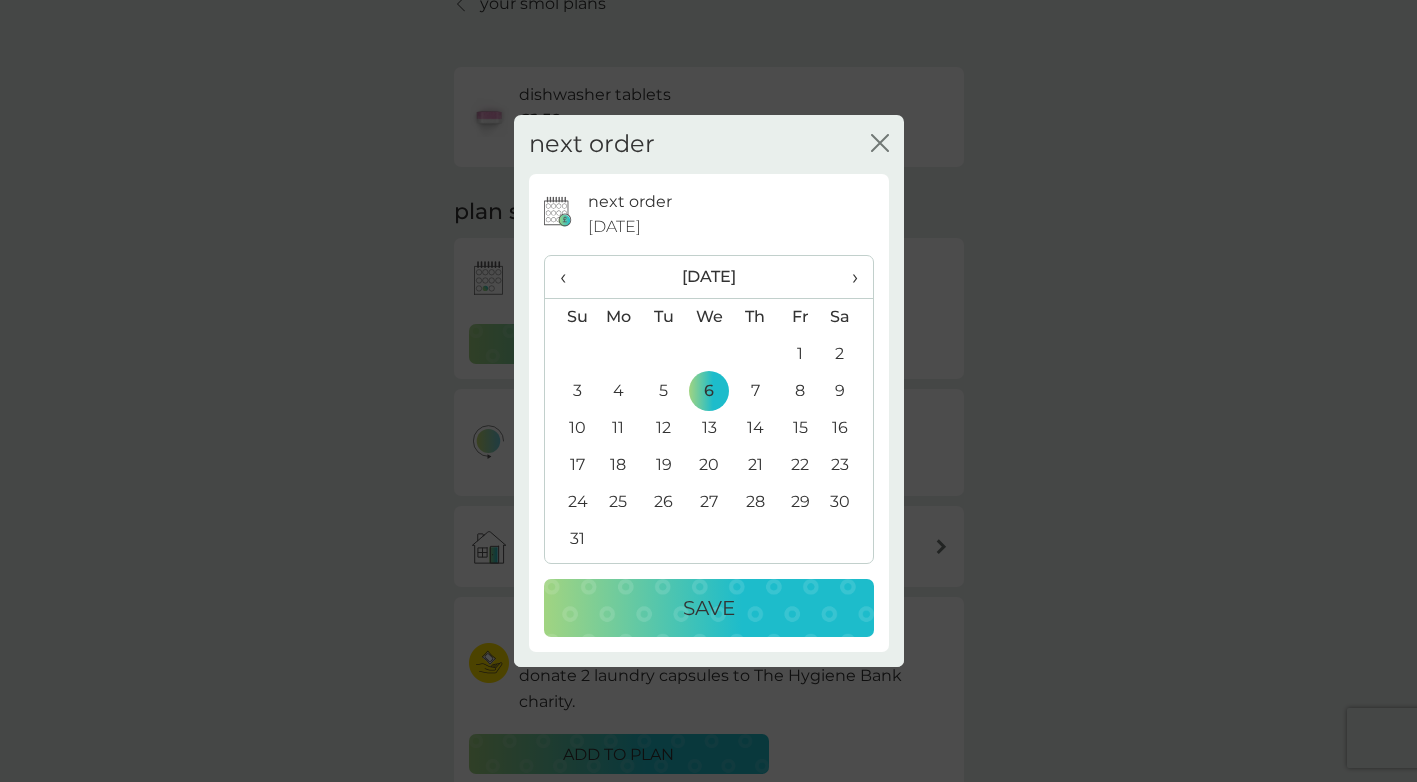 click on "20" at bounding box center (709, 465) 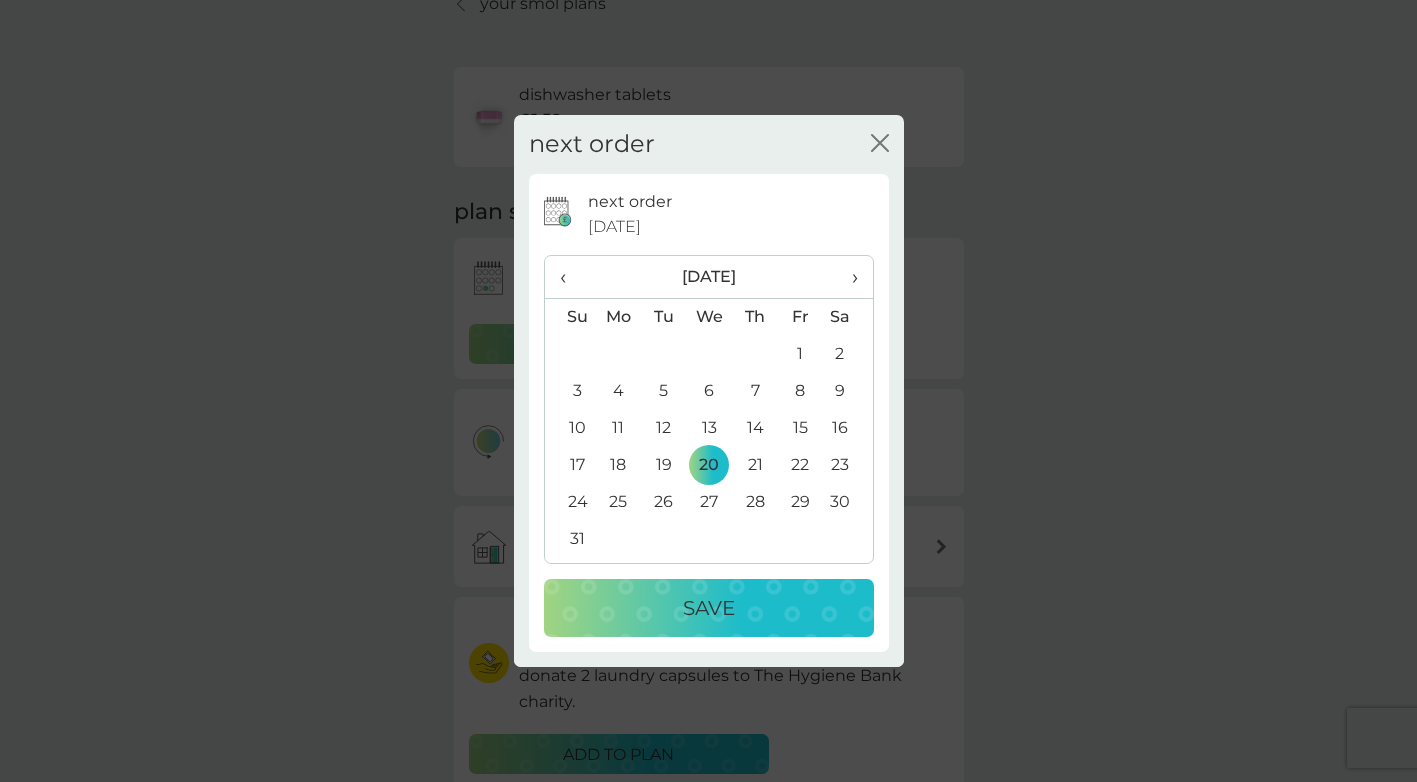 click on "Save" at bounding box center [709, 608] 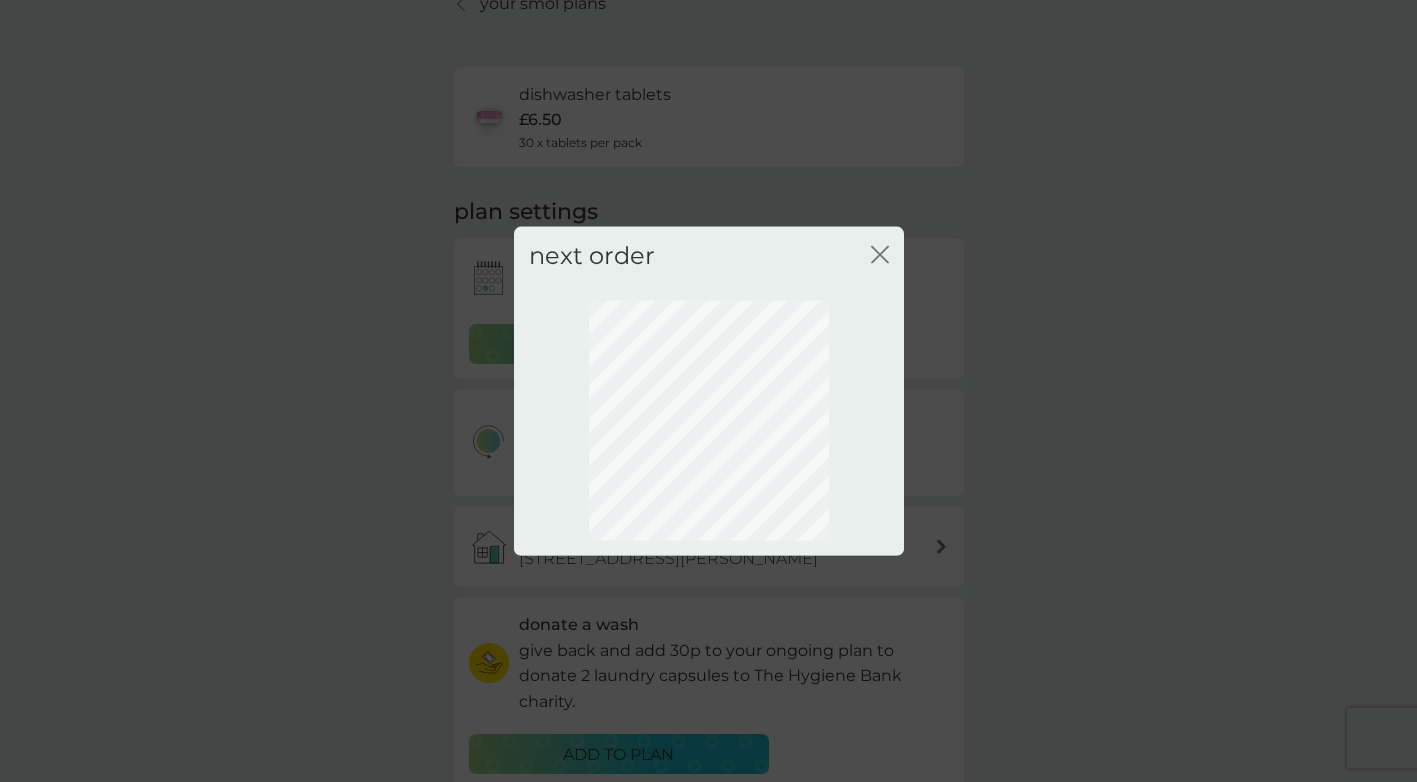 scroll, scrollTop: 57, scrollLeft: 0, axis: vertical 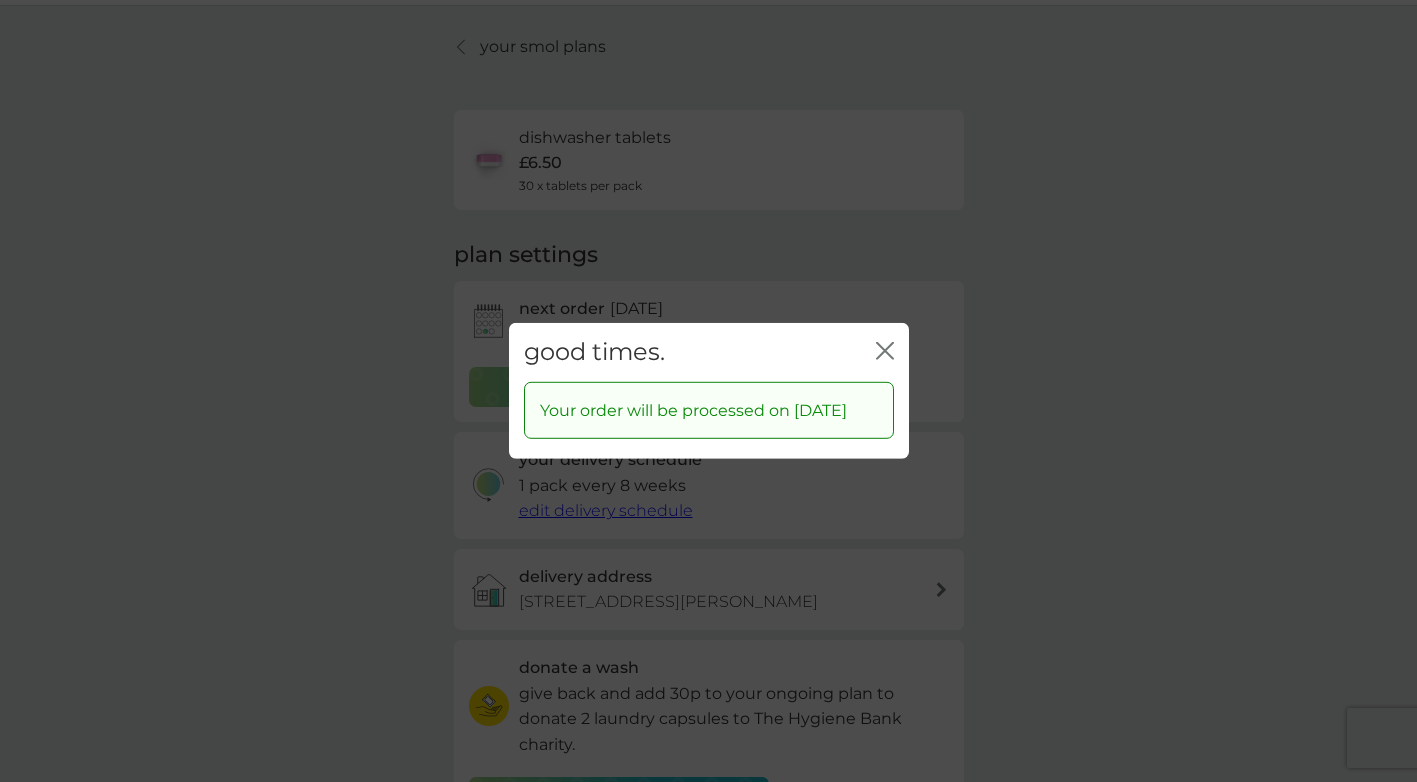 click on "close" 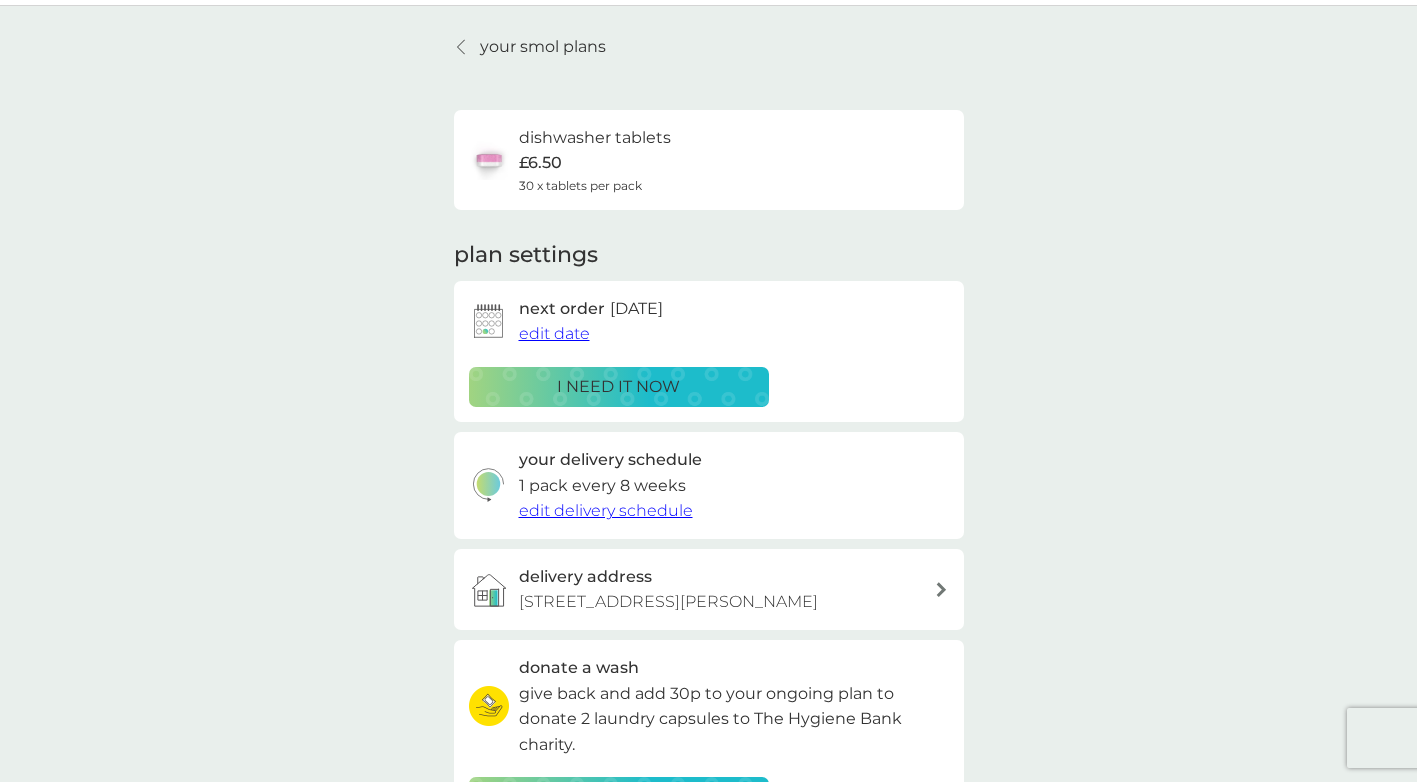 scroll, scrollTop: 0, scrollLeft: 0, axis: both 